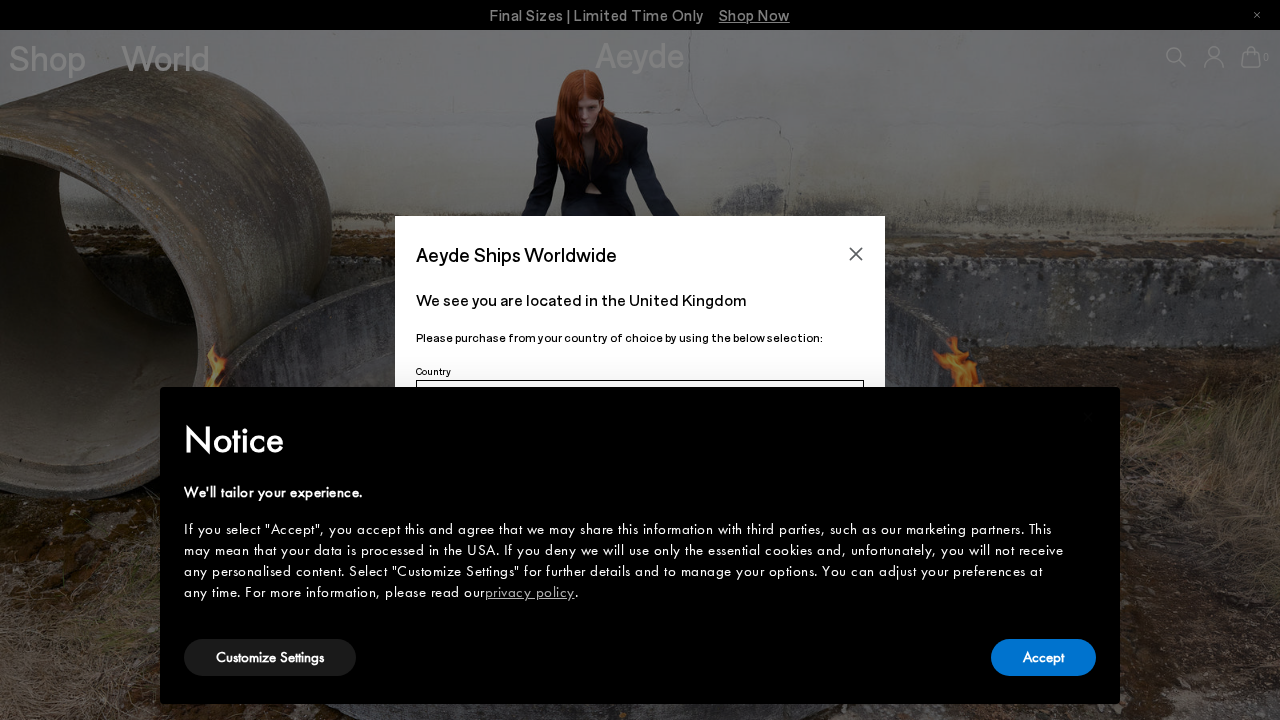 scroll, scrollTop: 0, scrollLeft: 0, axis: both 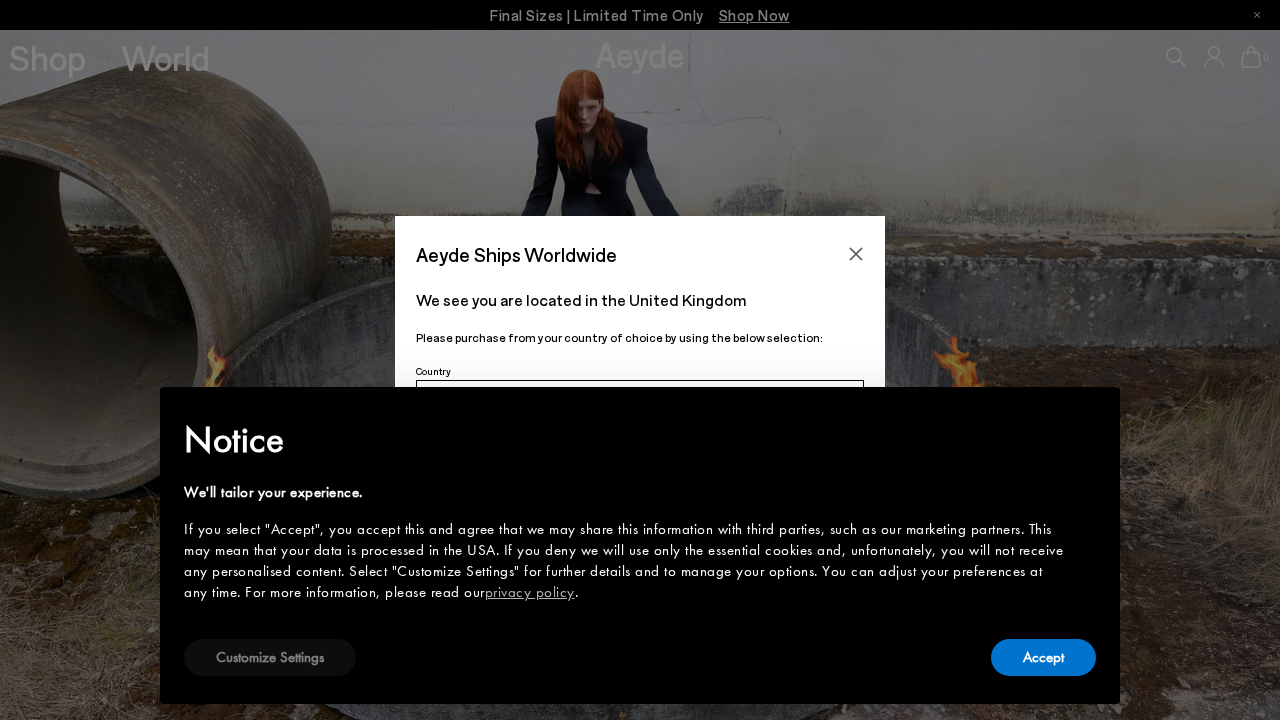 click on "Customize Settings" at bounding box center (270, 657) 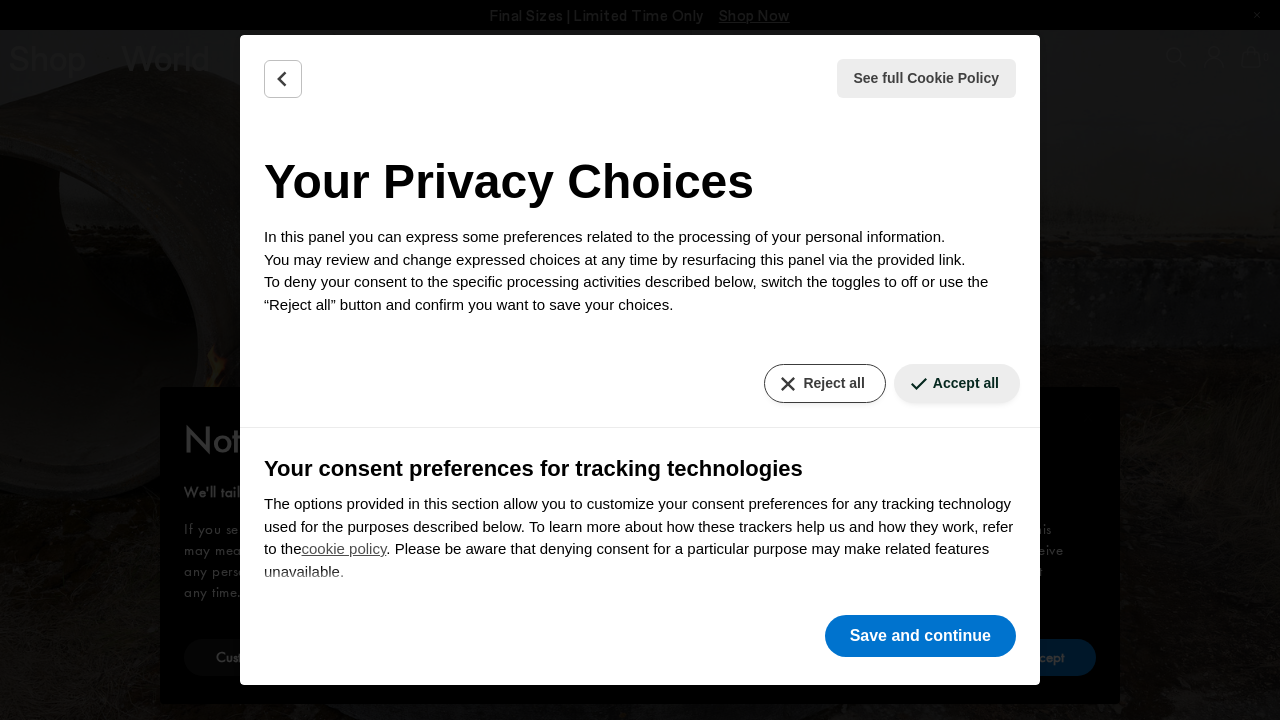click on "Reject all" at bounding box center (824, 383) 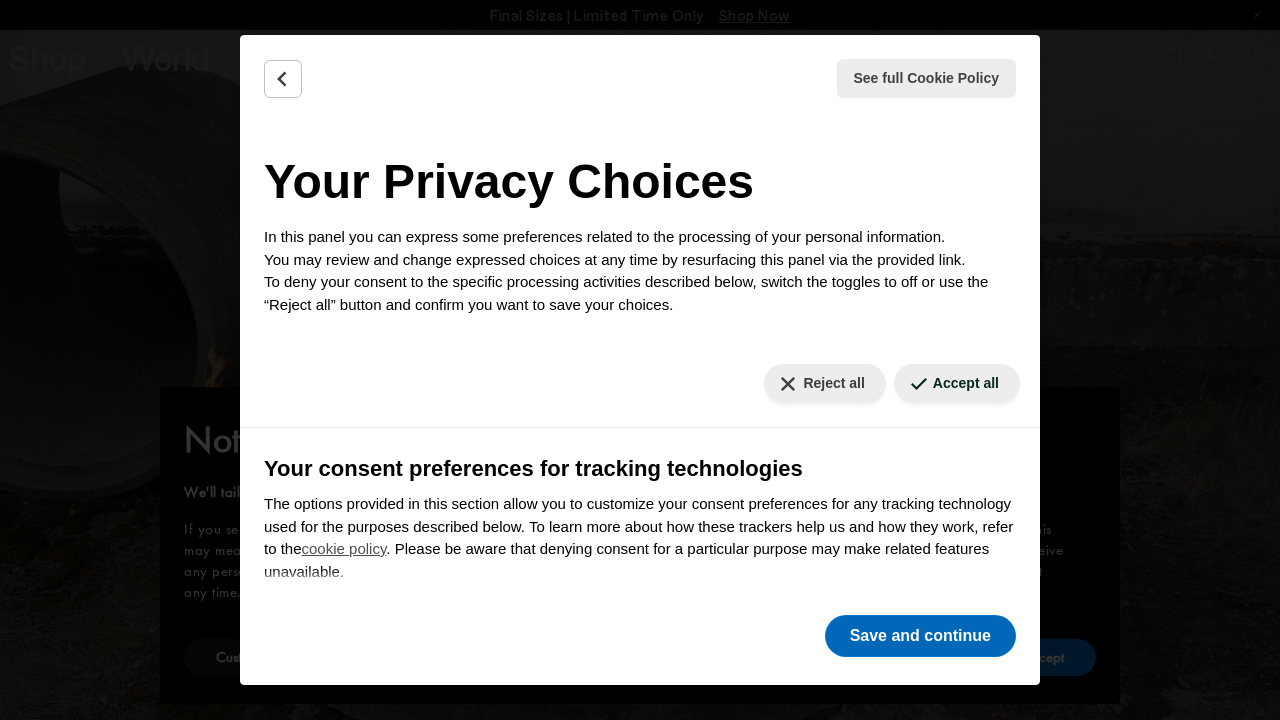 click on "Save and continue" at bounding box center (920, 636) 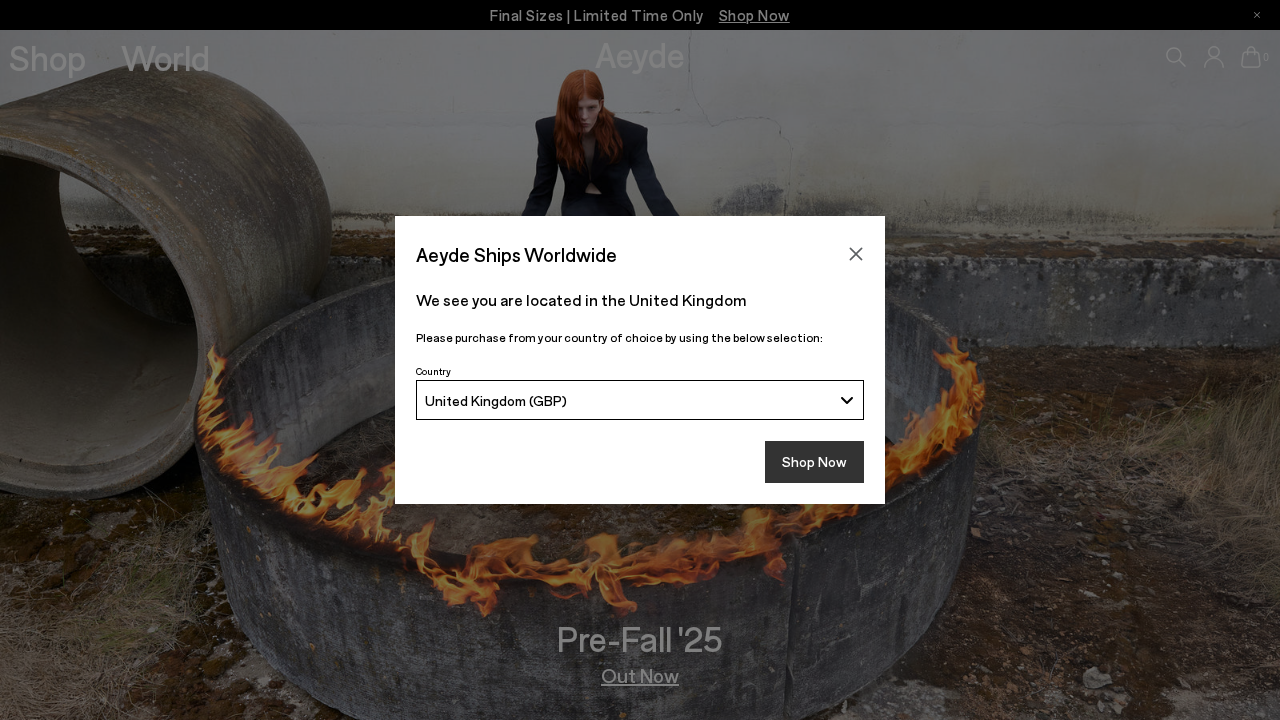 click on "Shop Now" at bounding box center (814, 462) 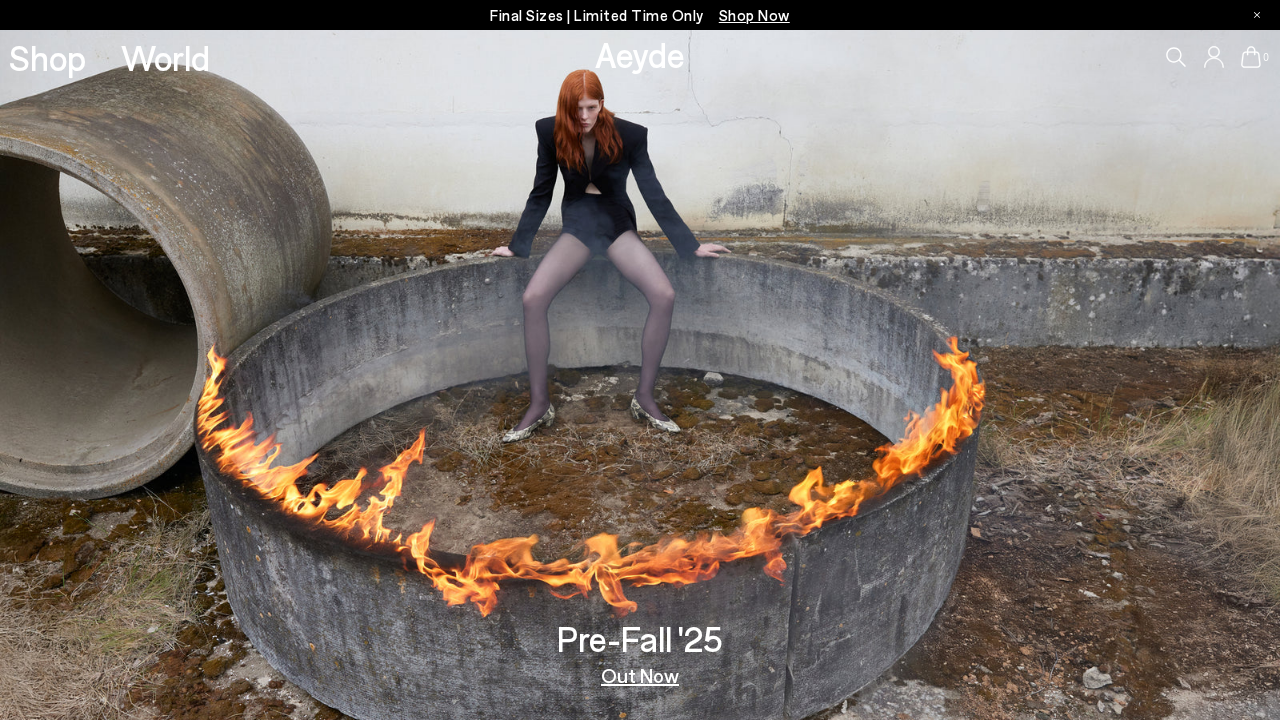 scroll, scrollTop: 0, scrollLeft: 0, axis: both 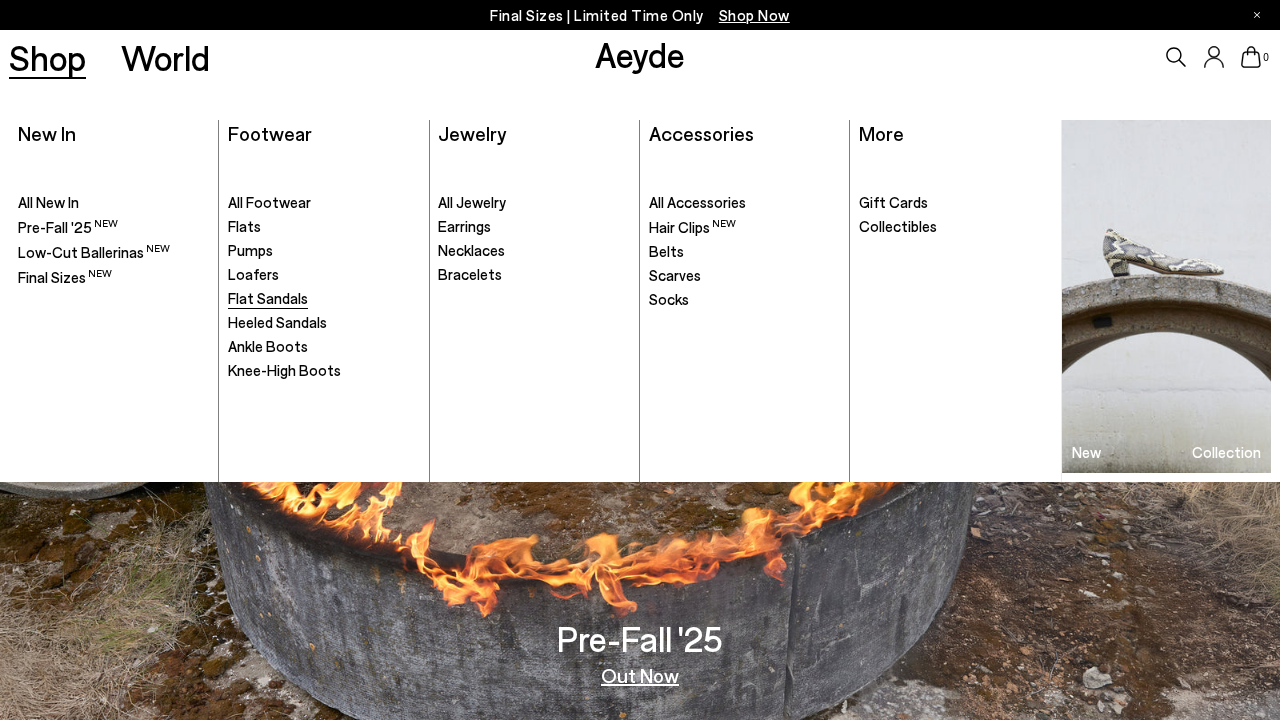 click on "Flat Sandals" at bounding box center (268, 298) 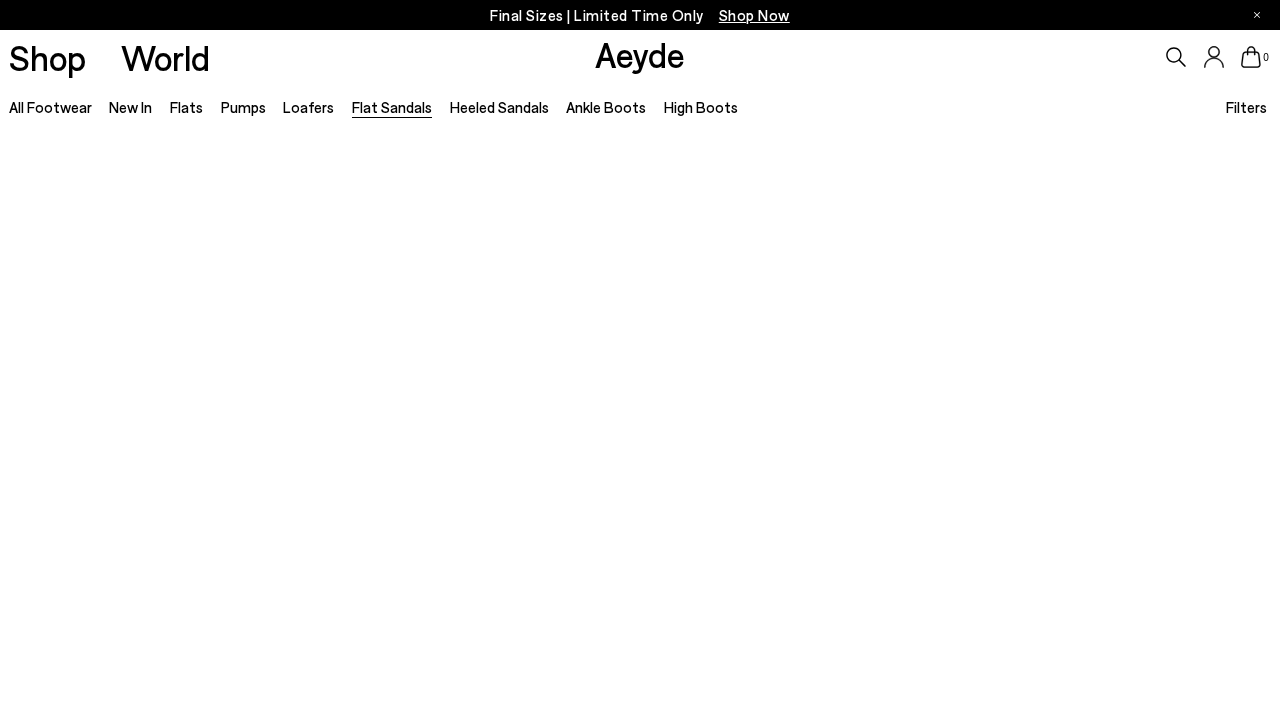 scroll, scrollTop: 0, scrollLeft: 0, axis: both 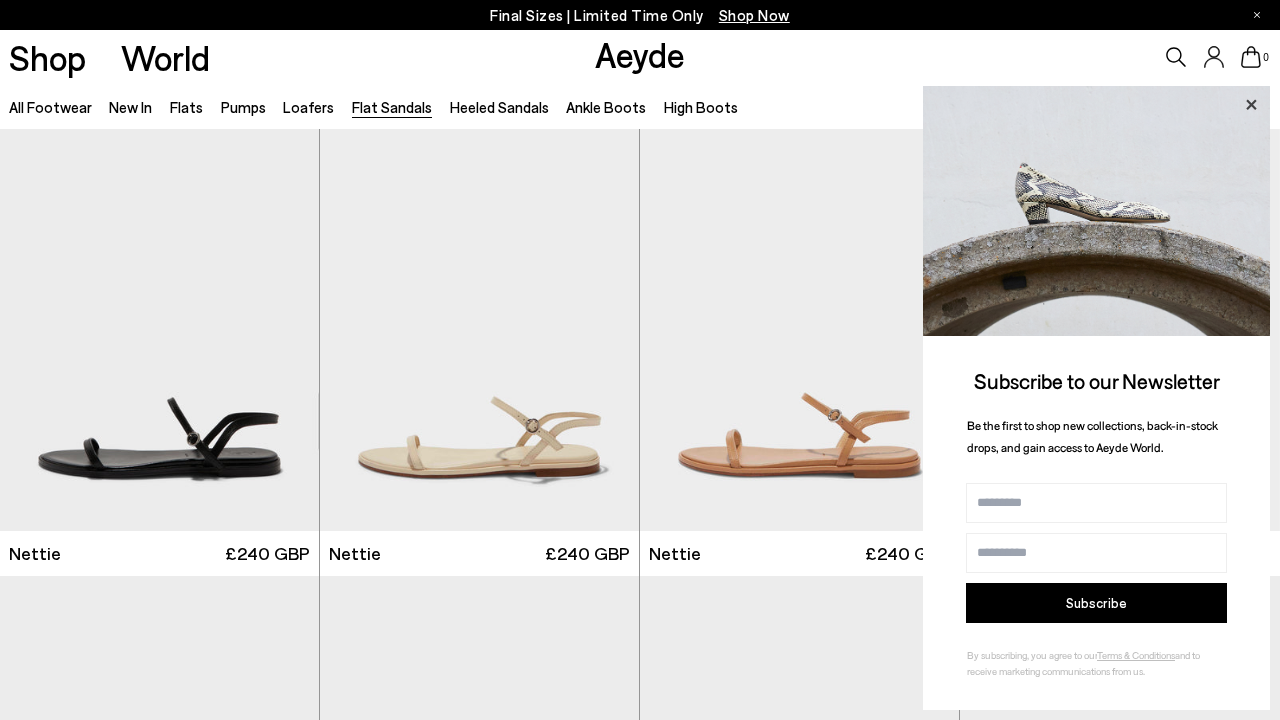 click 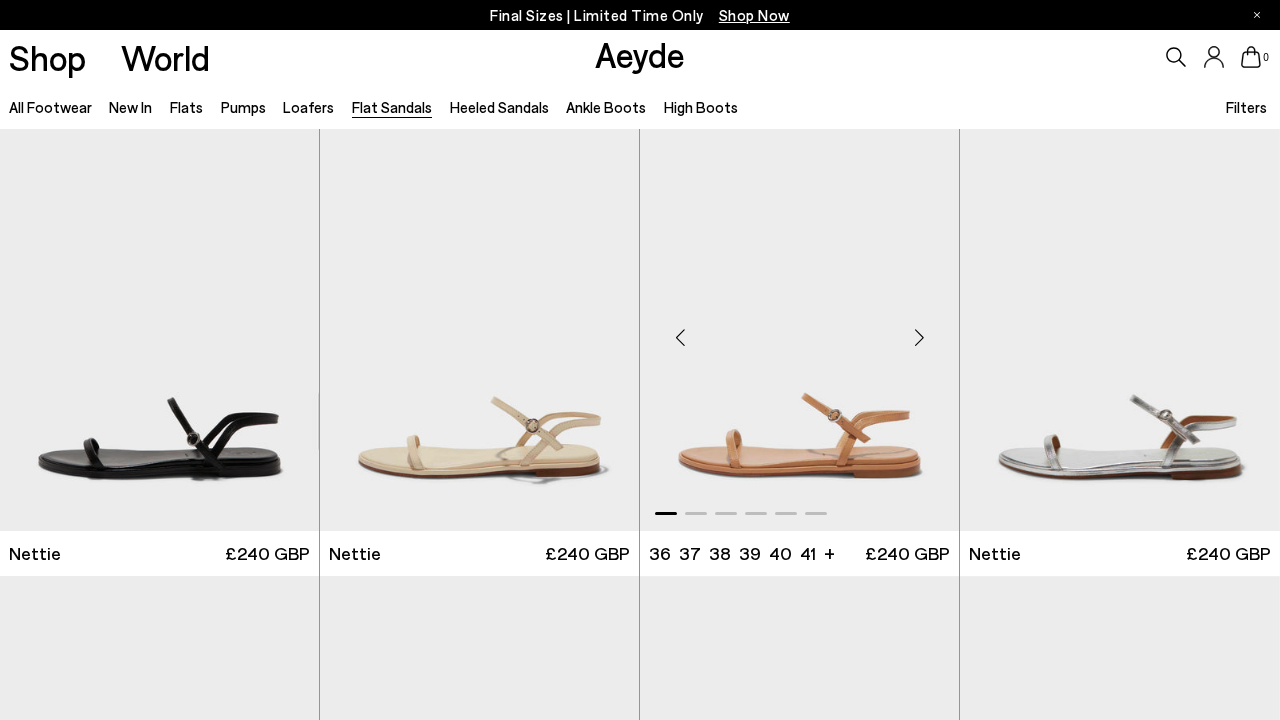 click at bounding box center [919, 338] 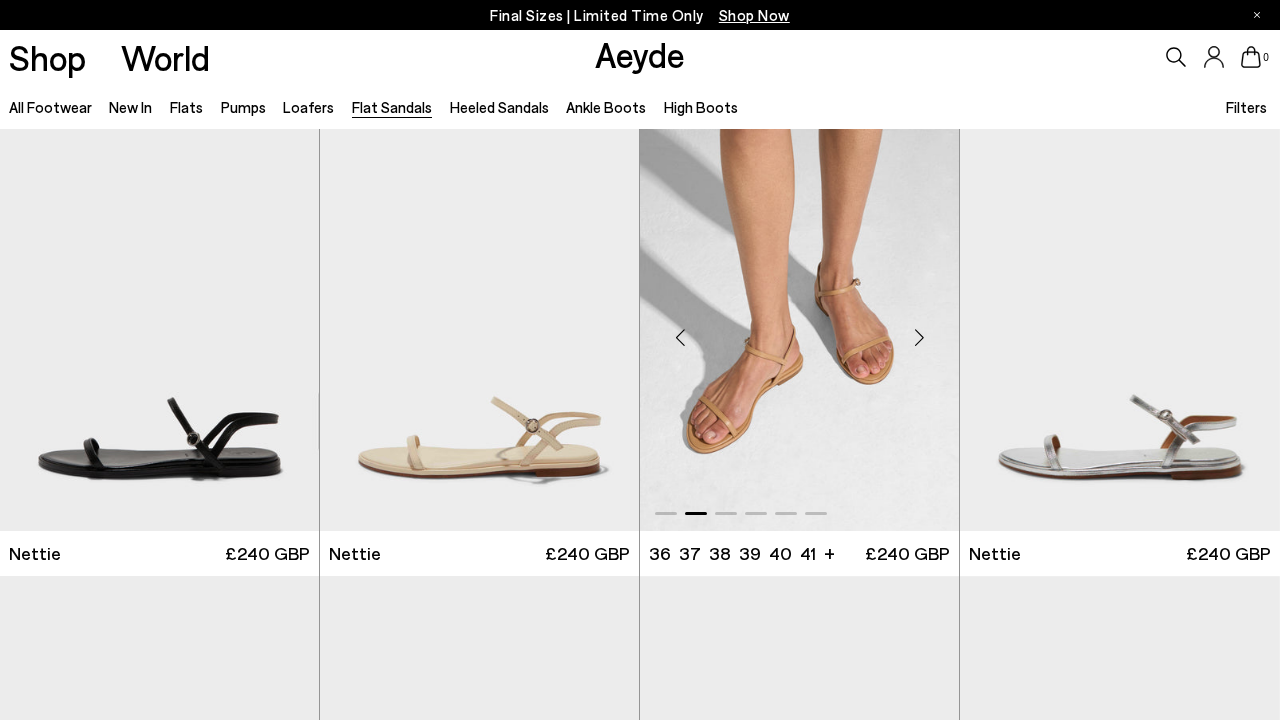 click at bounding box center (919, 338) 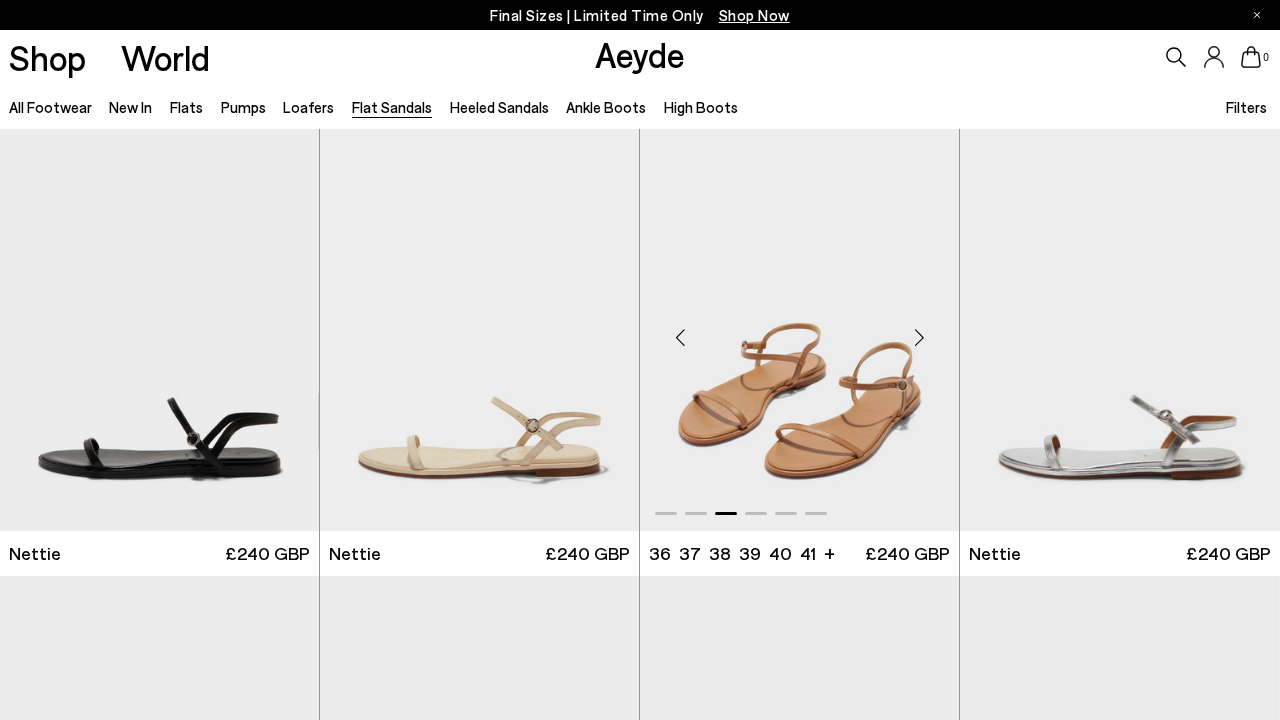 click at bounding box center [919, 338] 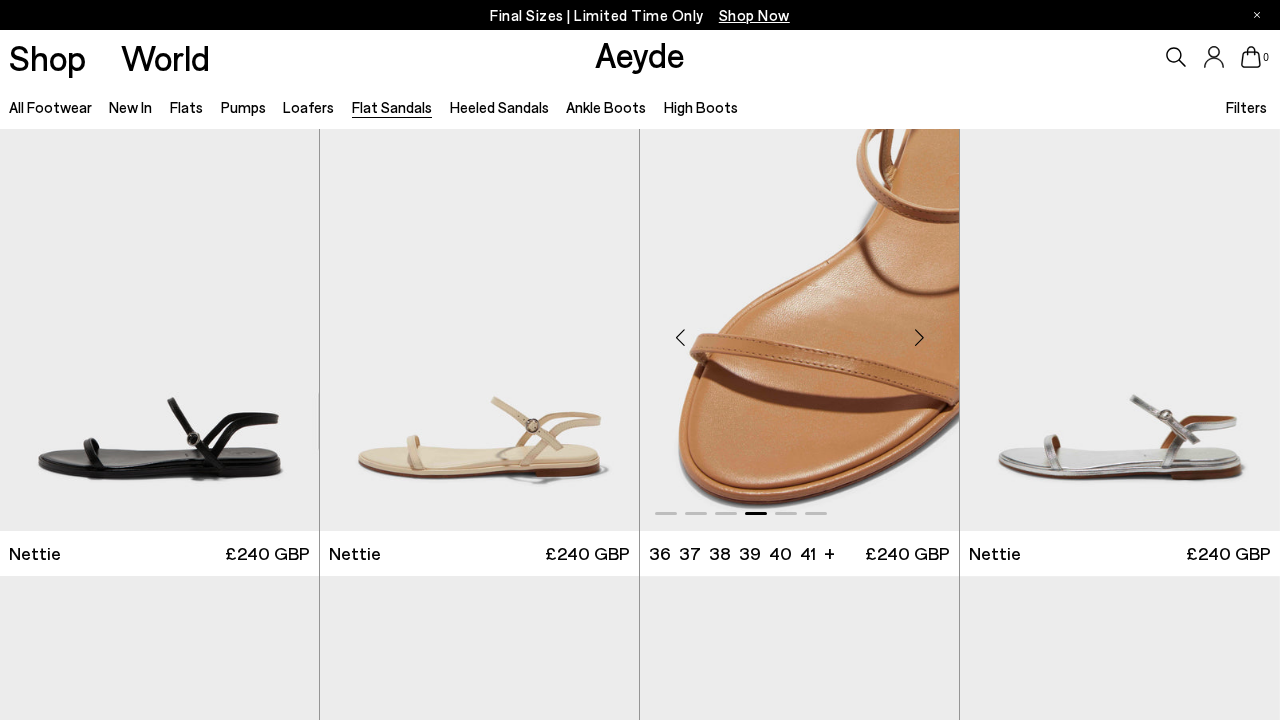 click at bounding box center [919, 338] 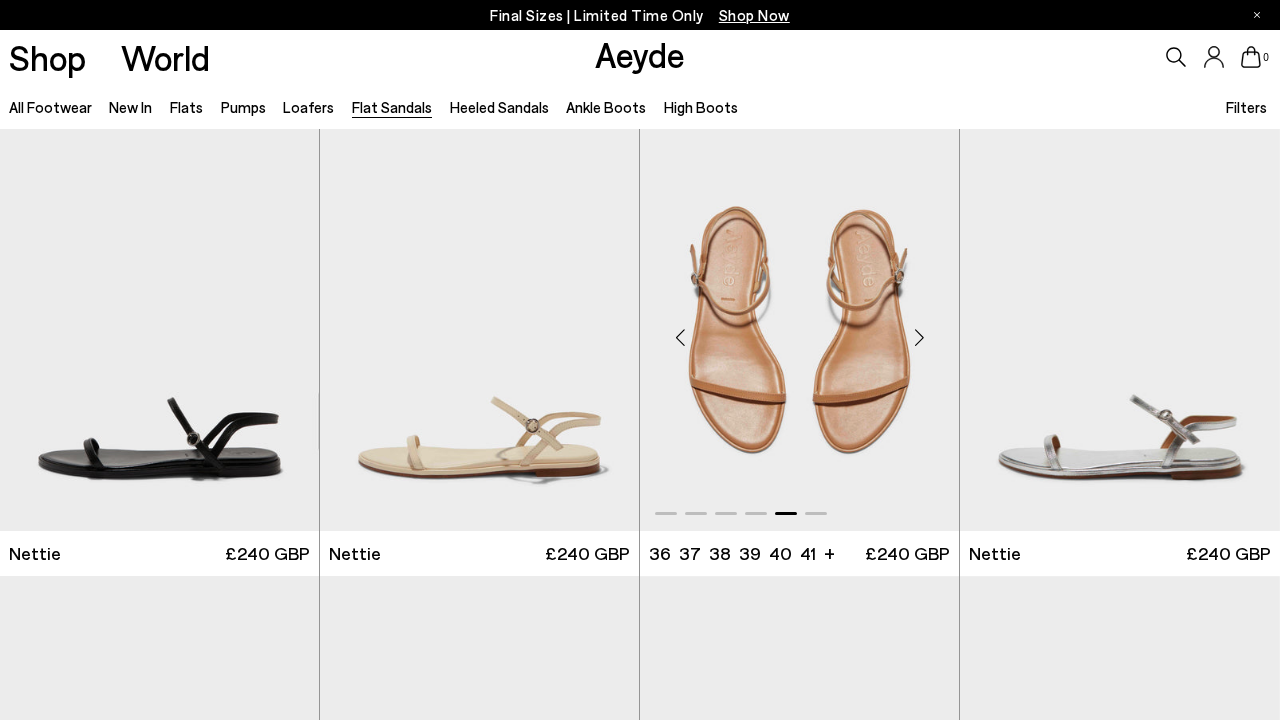 click at bounding box center (919, 338) 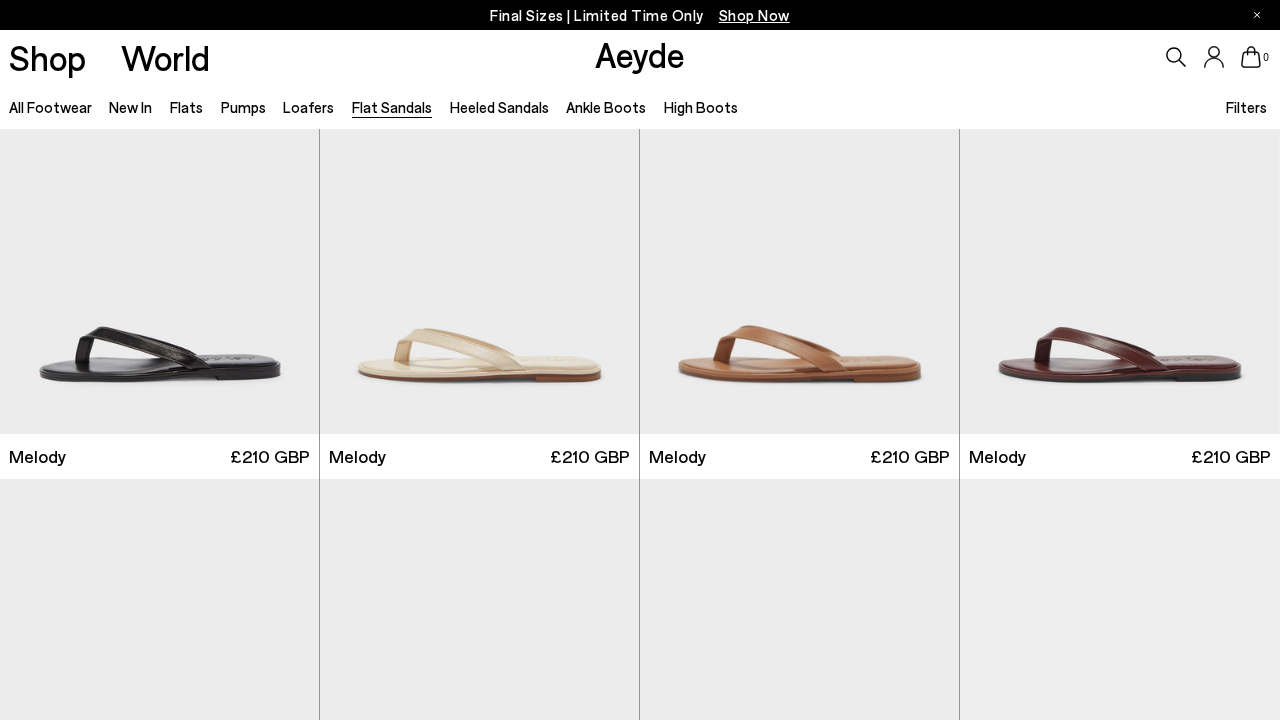 scroll, scrollTop: 560, scrollLeft: 0, axis: vertical 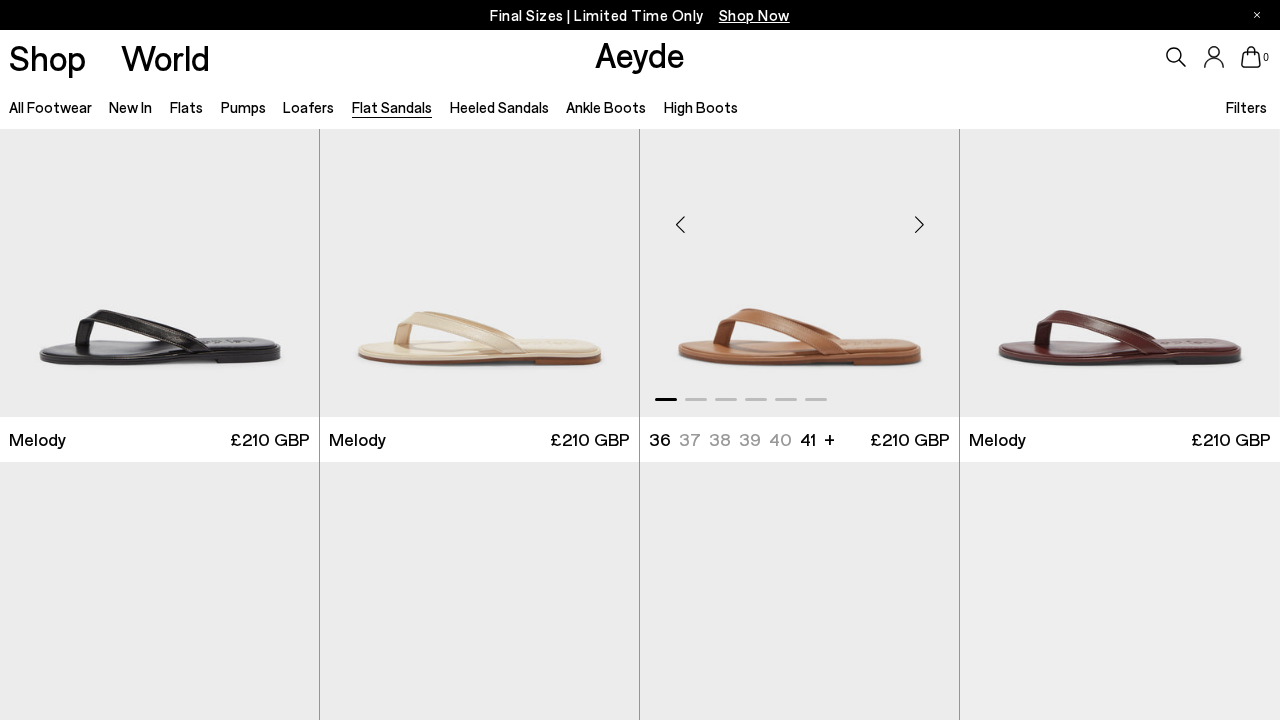 click at bounding box center [919, 224] 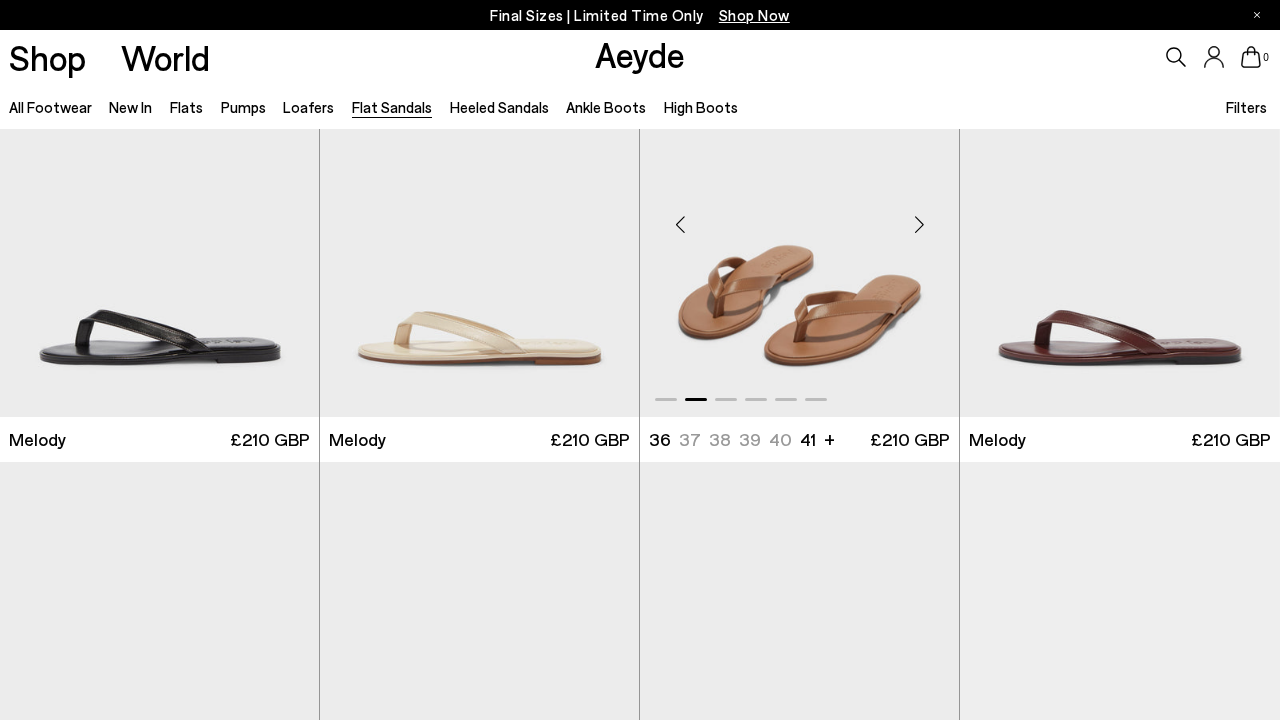 click at bounding box center [919, 224] 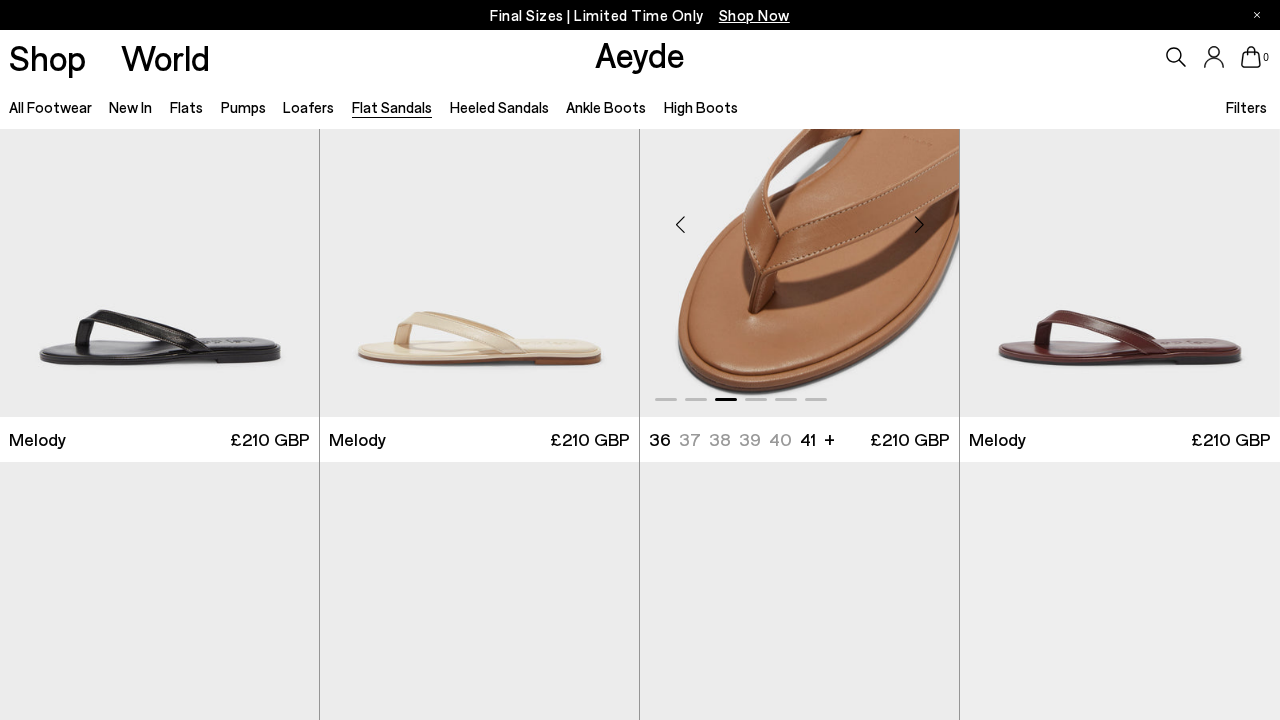 click at bounding box center (919, 224) 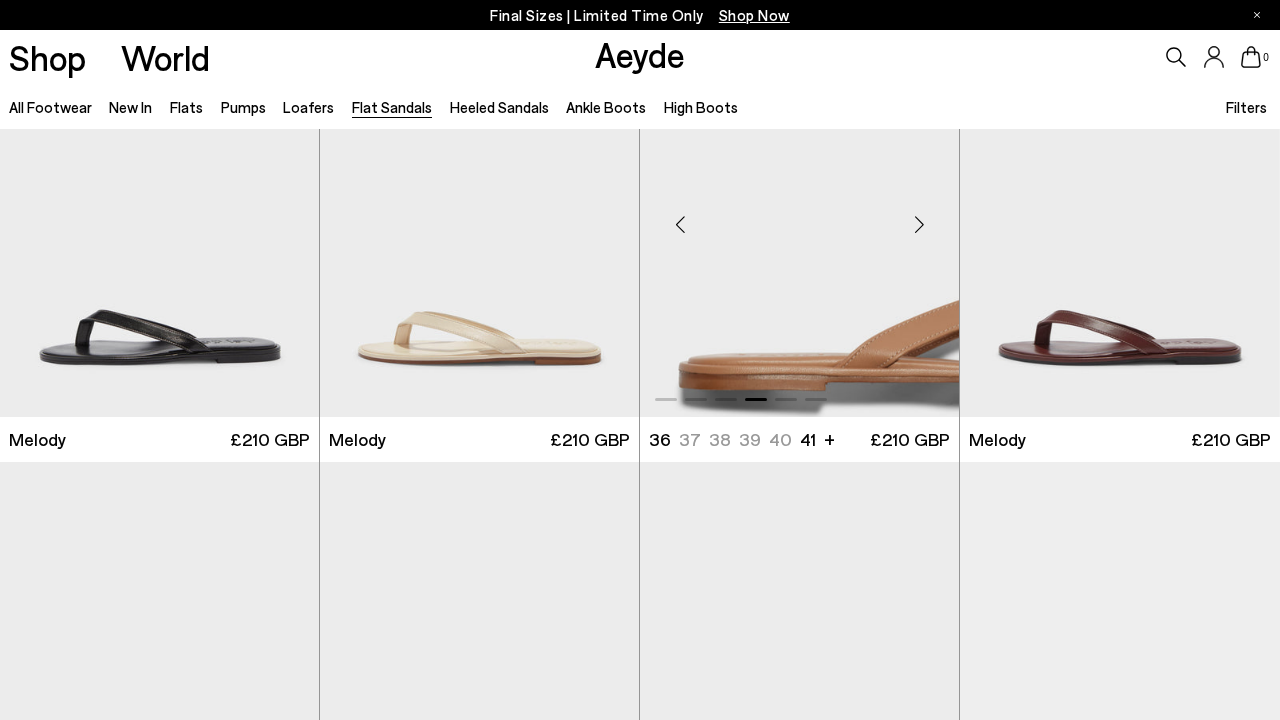 click at bounding box center (919, 224) 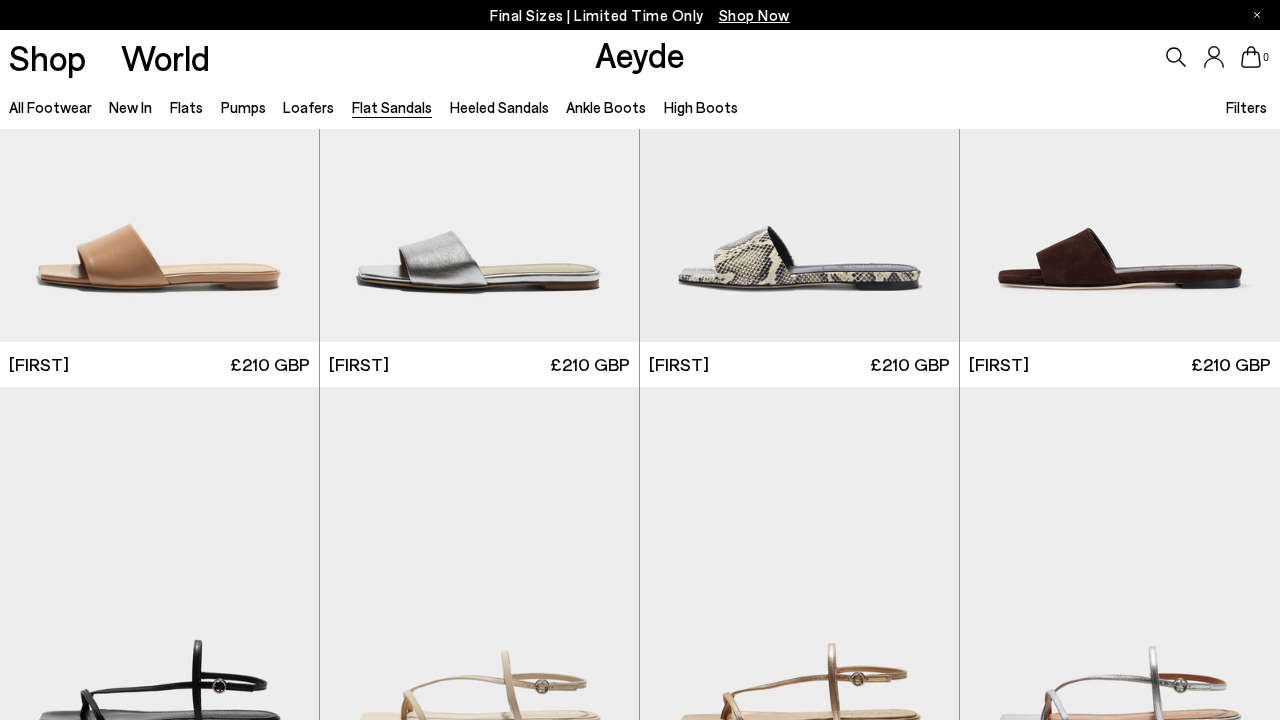 scroll, scrollTop: 1535, scrollLeft: 0, axis: vertical 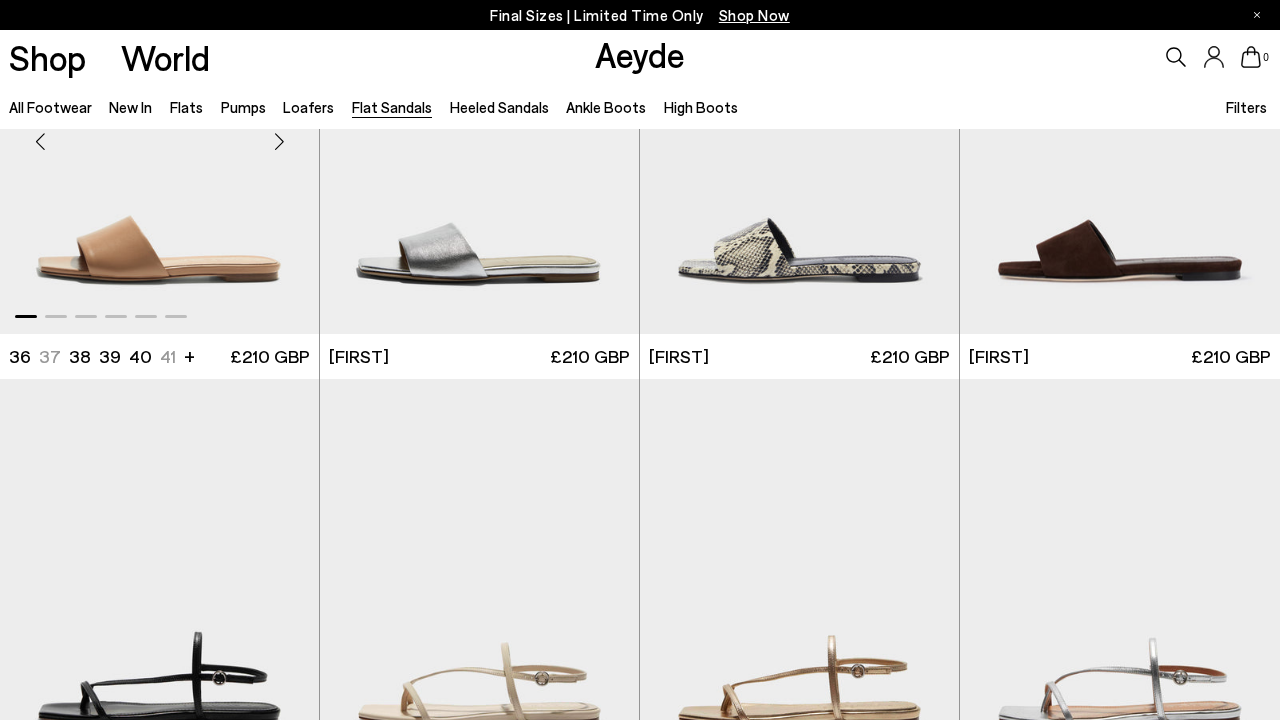 click at bounding box center [279, 142] 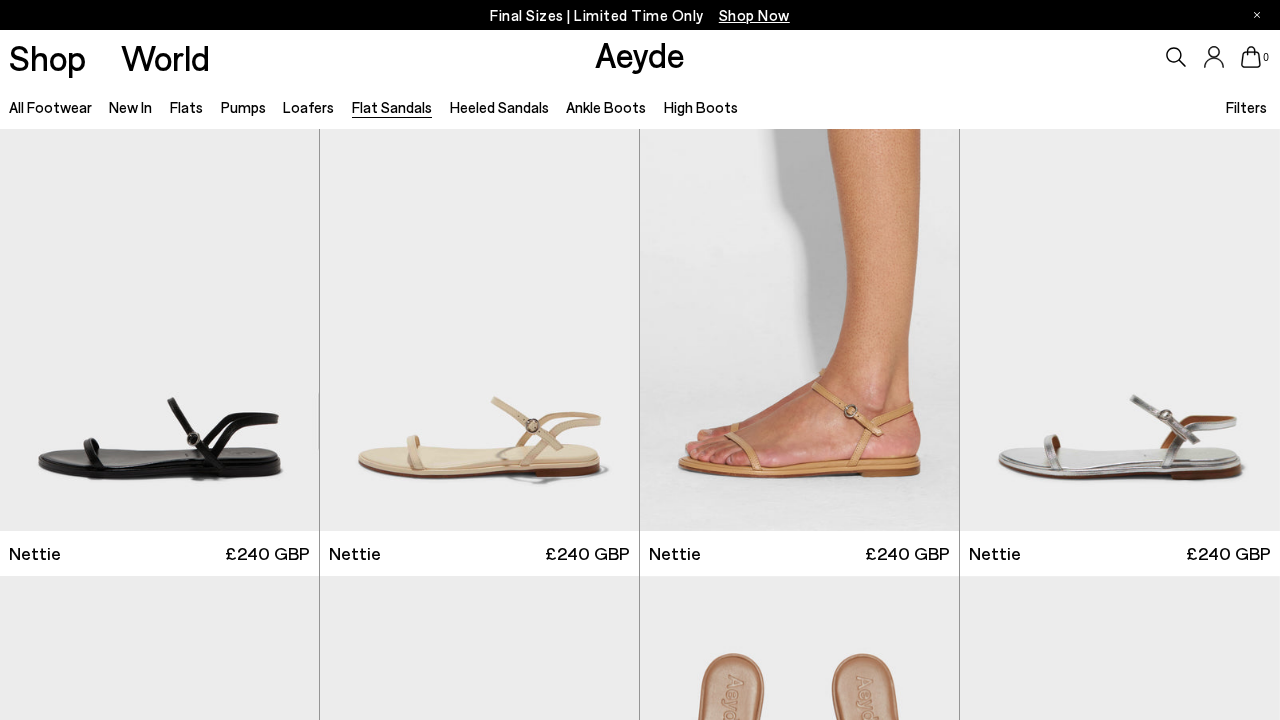 scroll, scrollTop: 0, scrollLeft: 0, axis: both 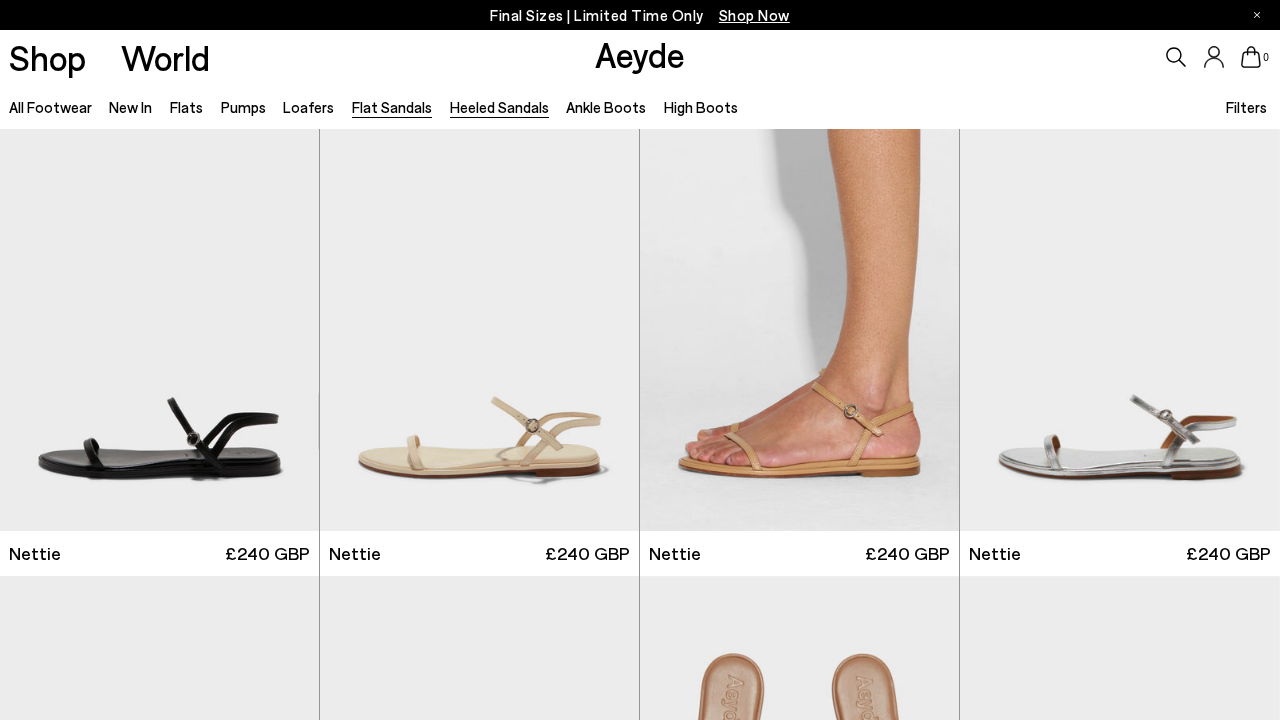 click on "Heeled Sandals" at bounding box center [499, 107] 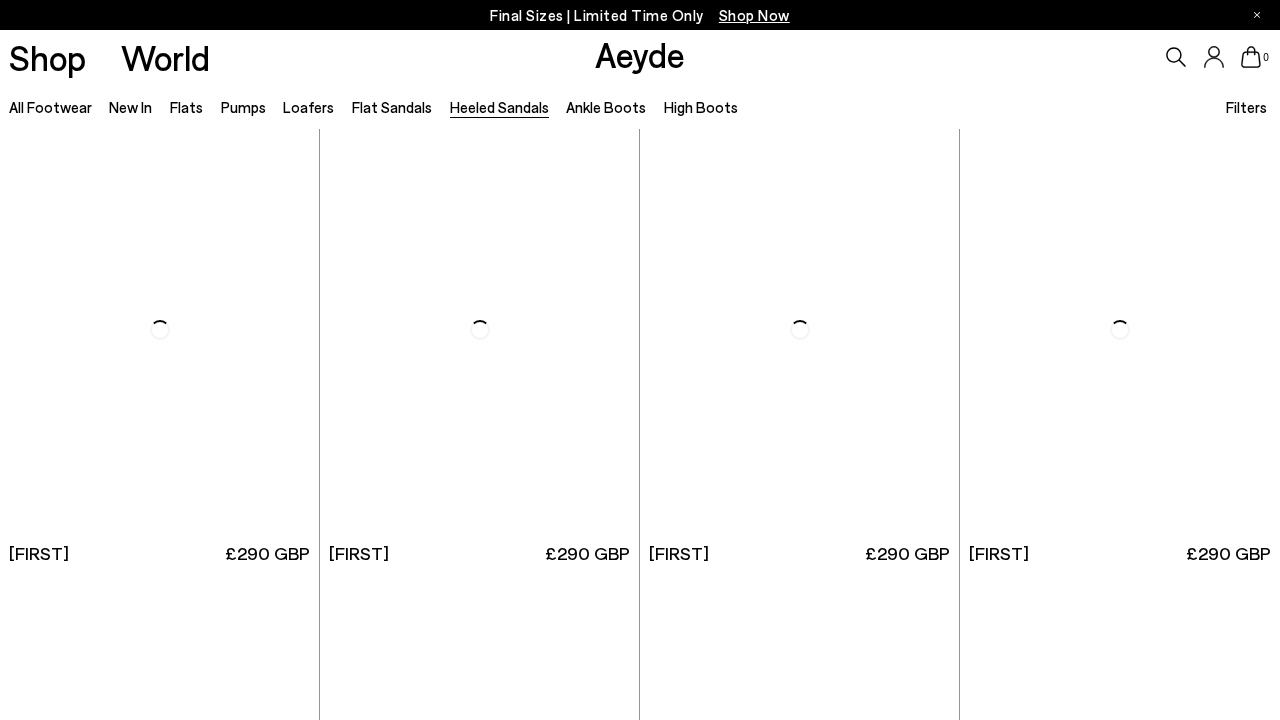 scroll, scrollTop: 0, scrollLeft: 0, axis: both 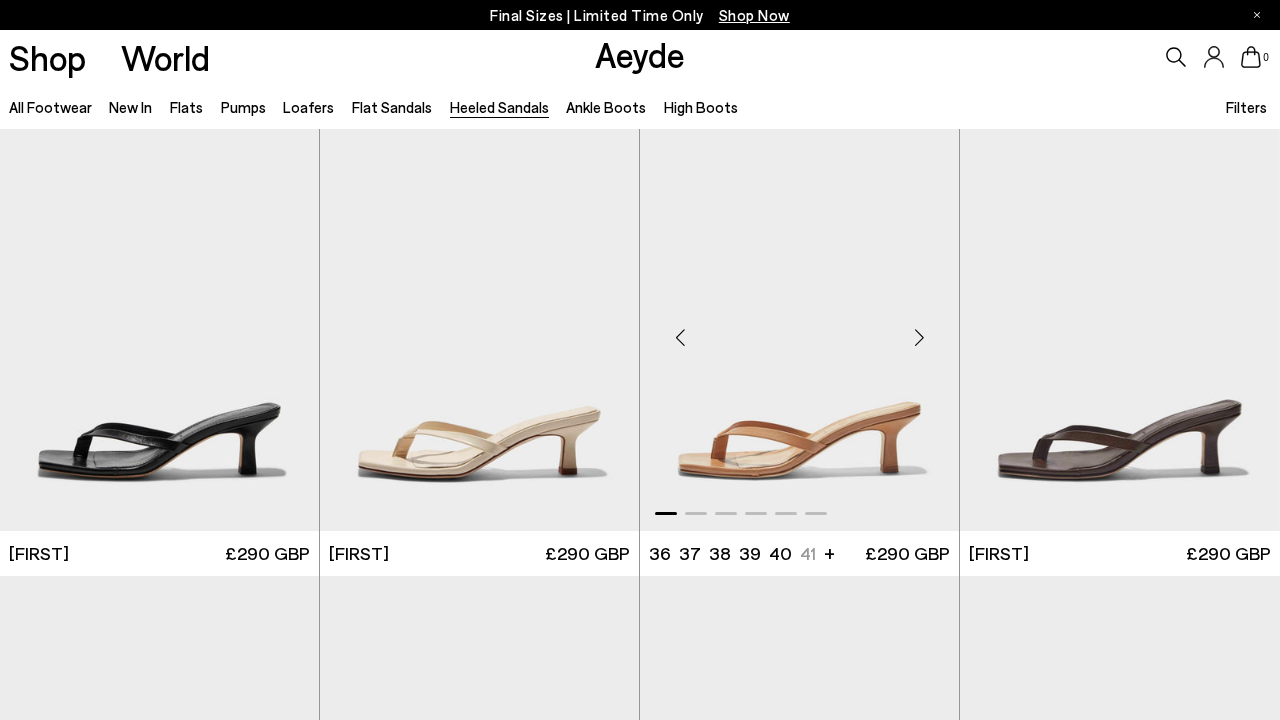 click at bounding box center (919, 338) 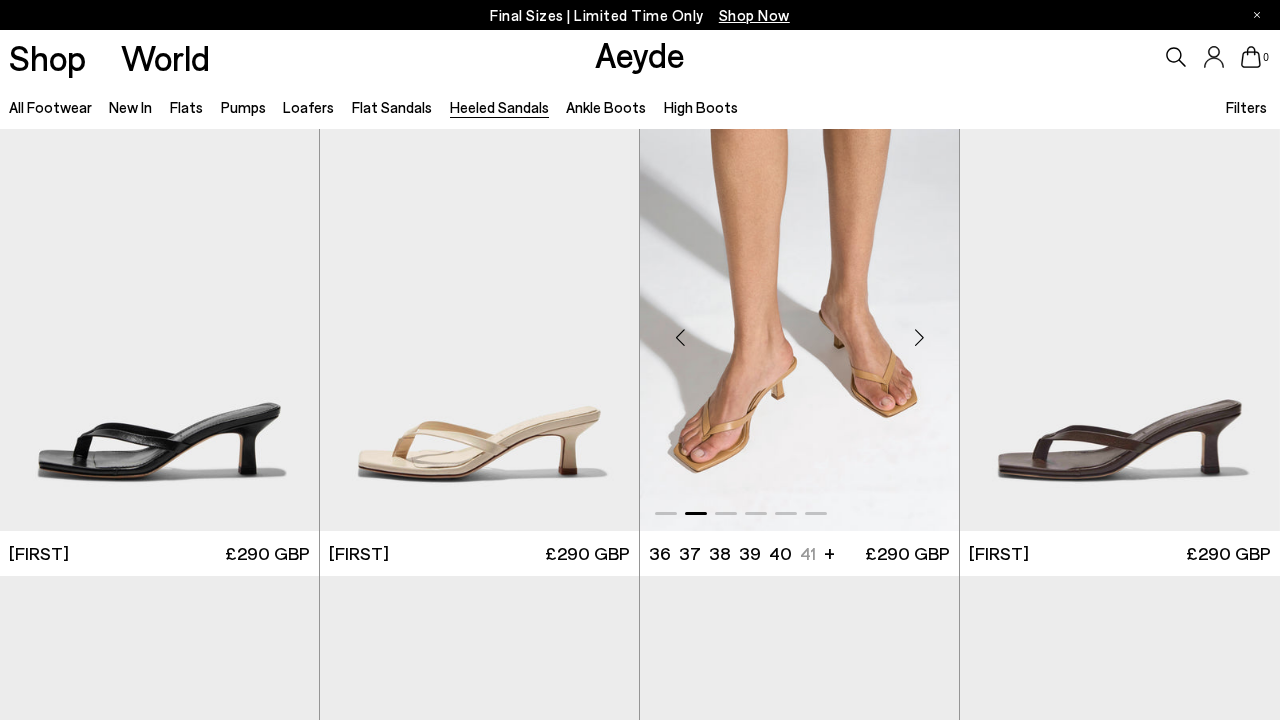 click at bounding box center [919, 338] 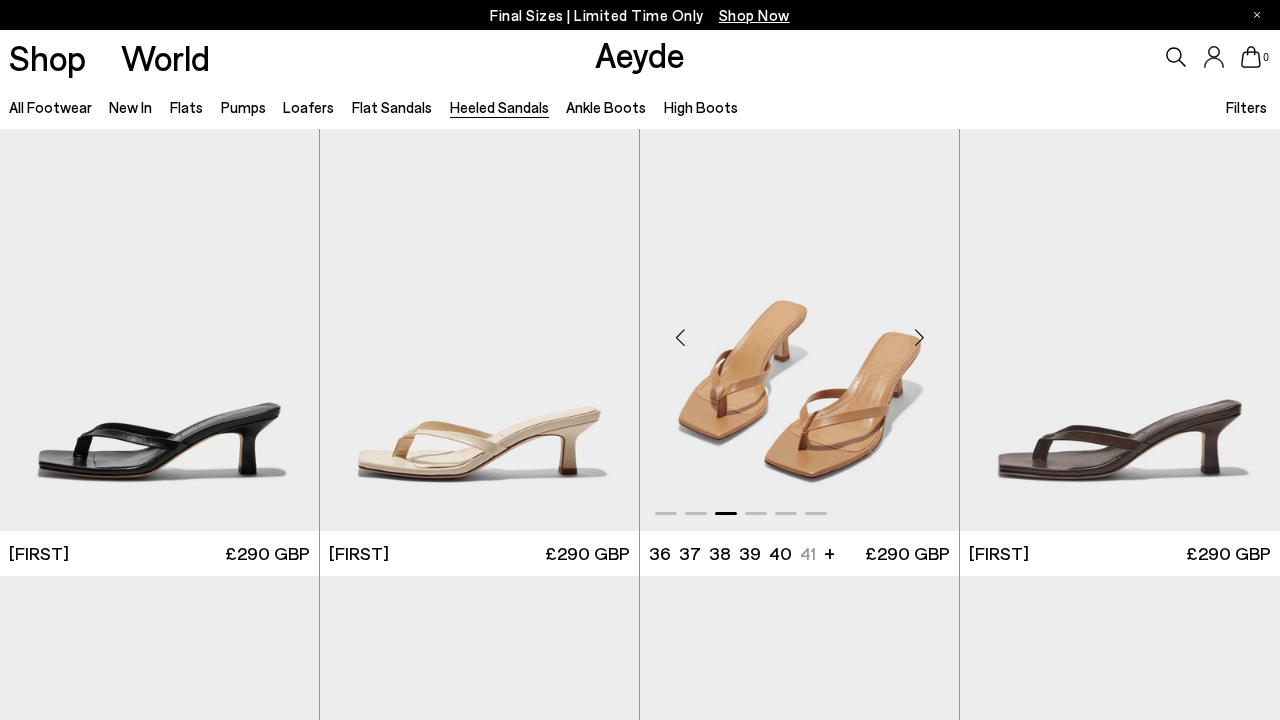 click at bounding box center [919, 338] 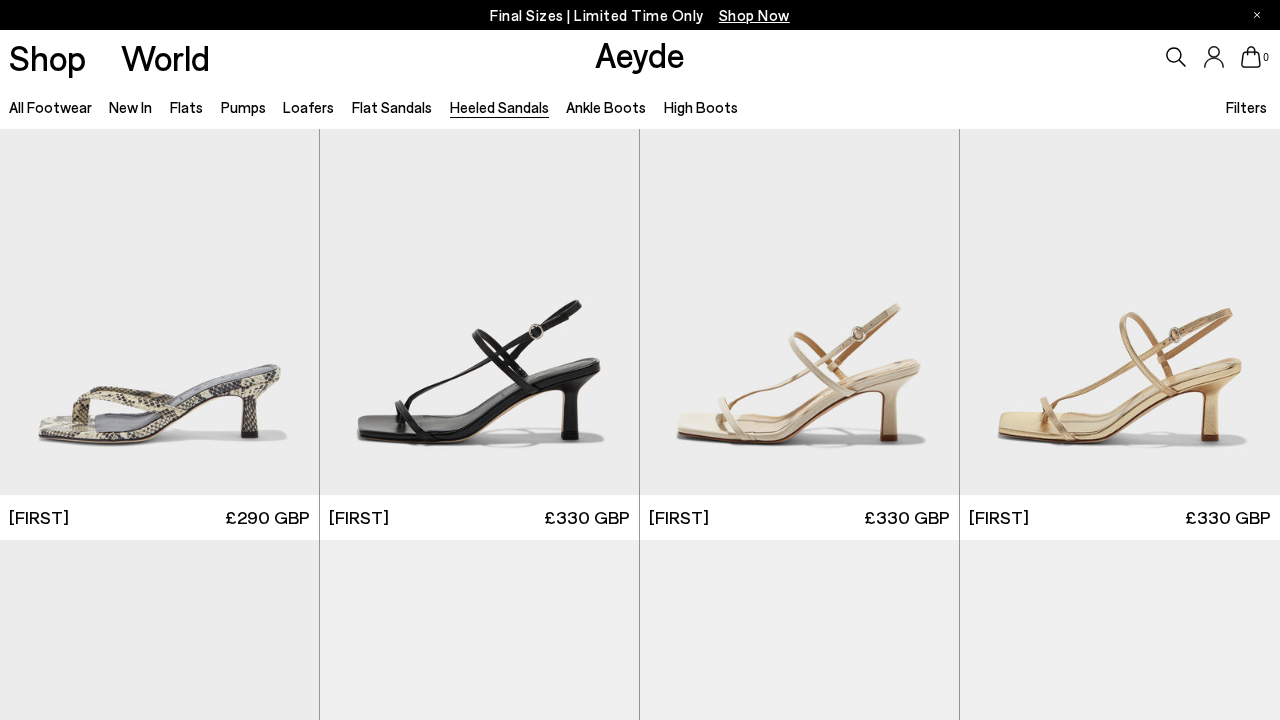 scroll, scrollTop: 581, scrollLeft: 0, axis: vertical 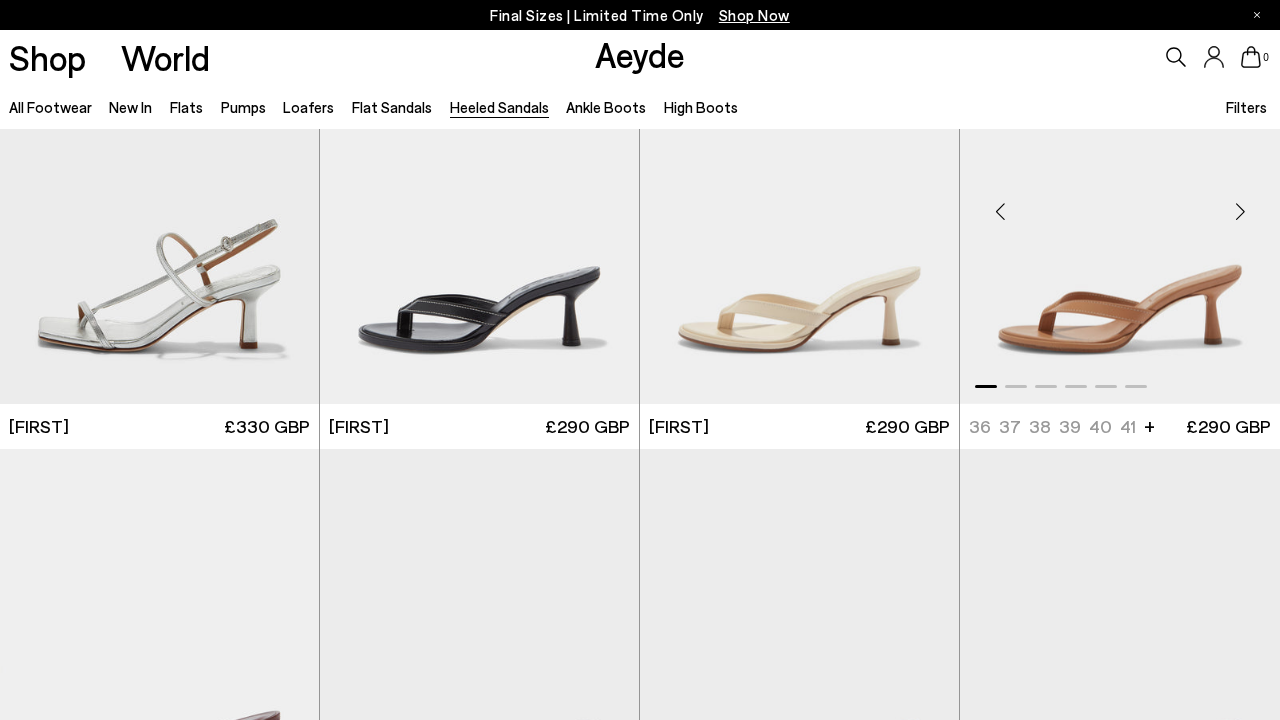 click at bounding box center (1240, 211) 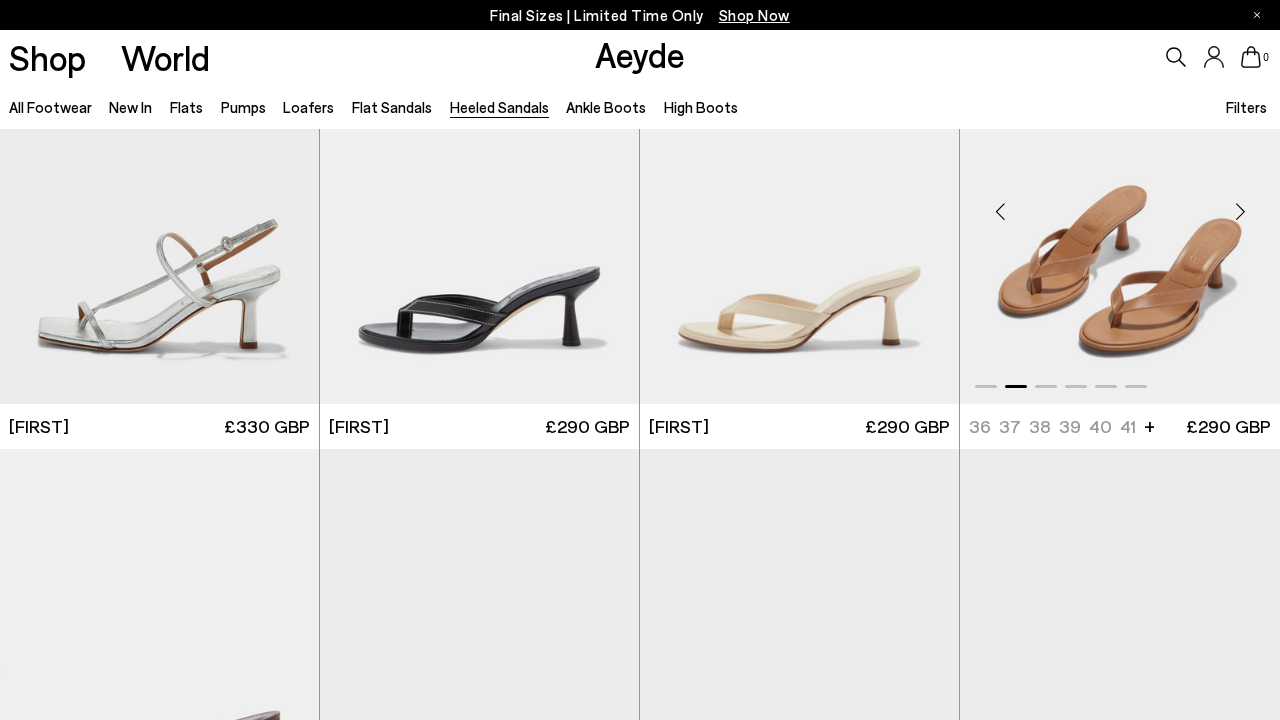 click at bounding box center [1240, 211] 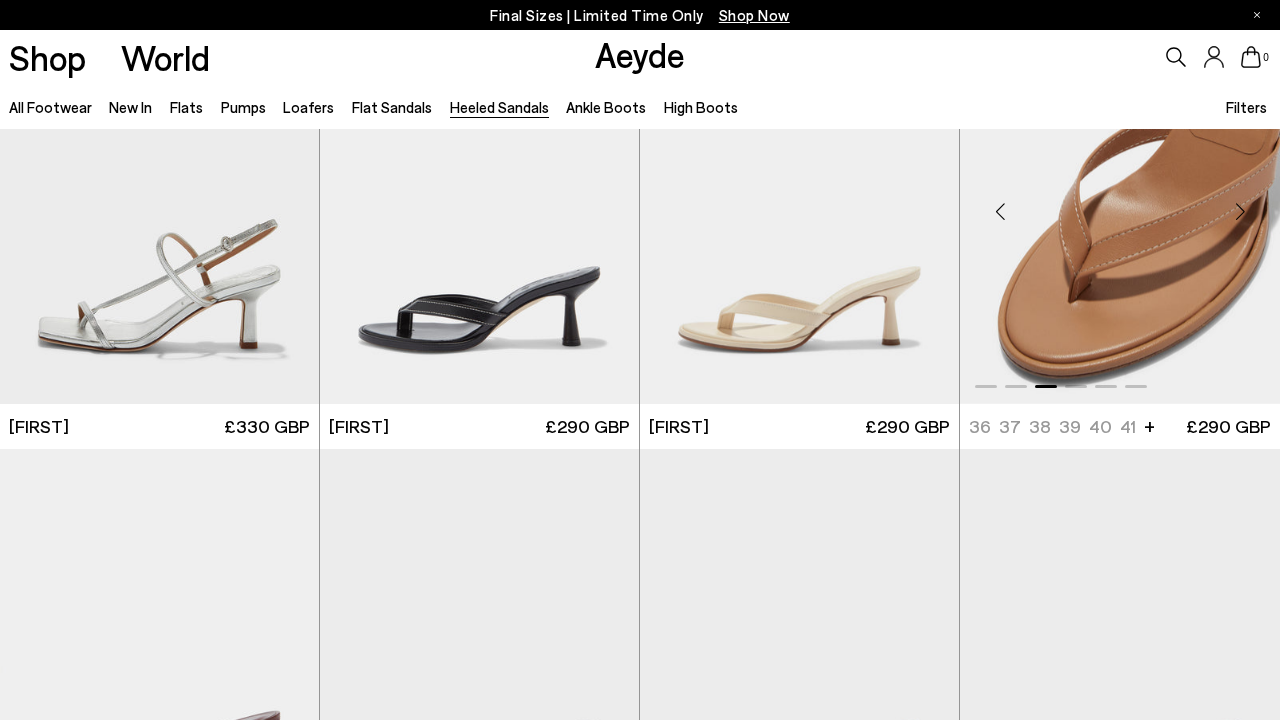 click at bounding box center [1240, 211] 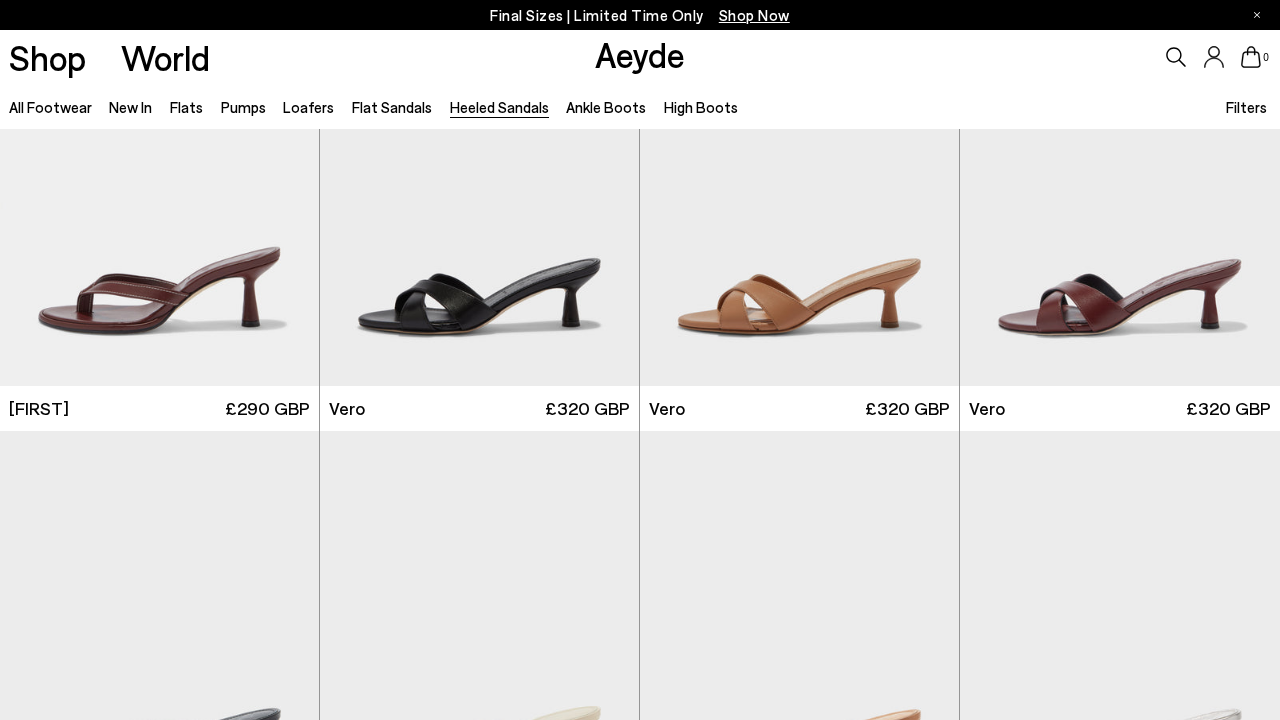 scroll, scrollTop: 1488, scrollLeft: 0, axis: vertical 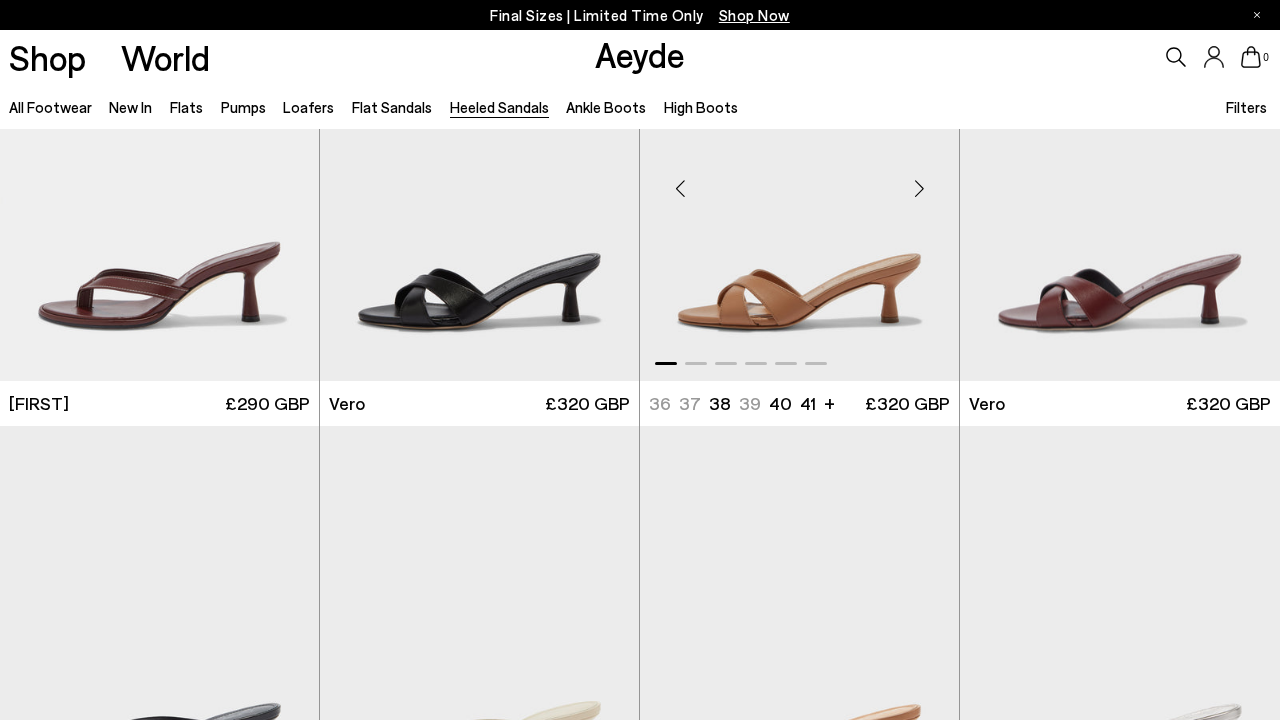 click at bounding box center (919, 189) 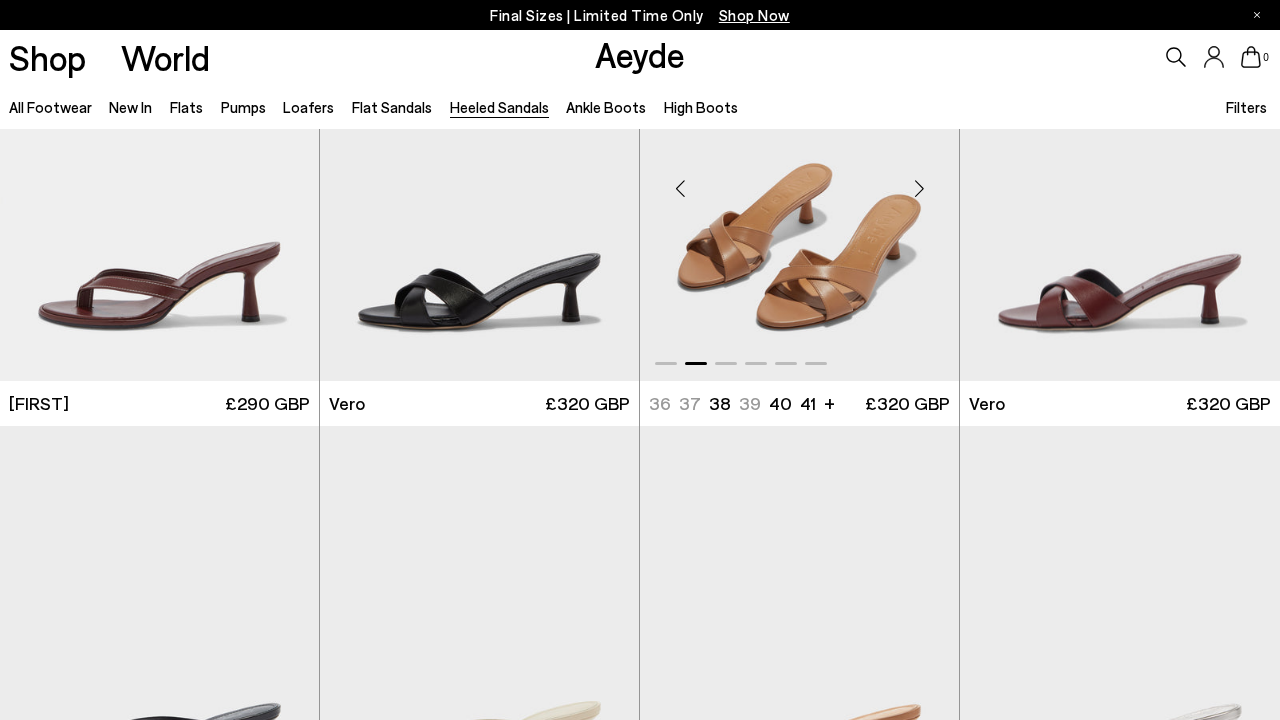 click at bounding box center [919, 189] 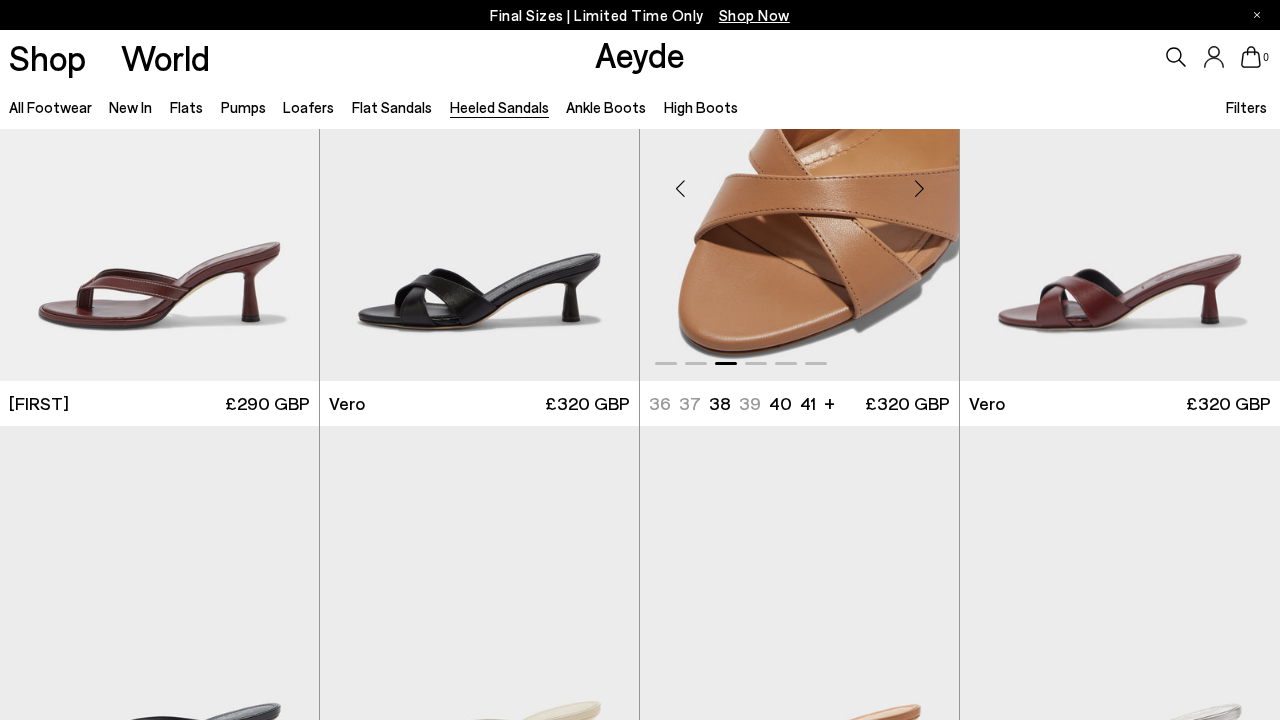 click at bounding box center [919, 189] 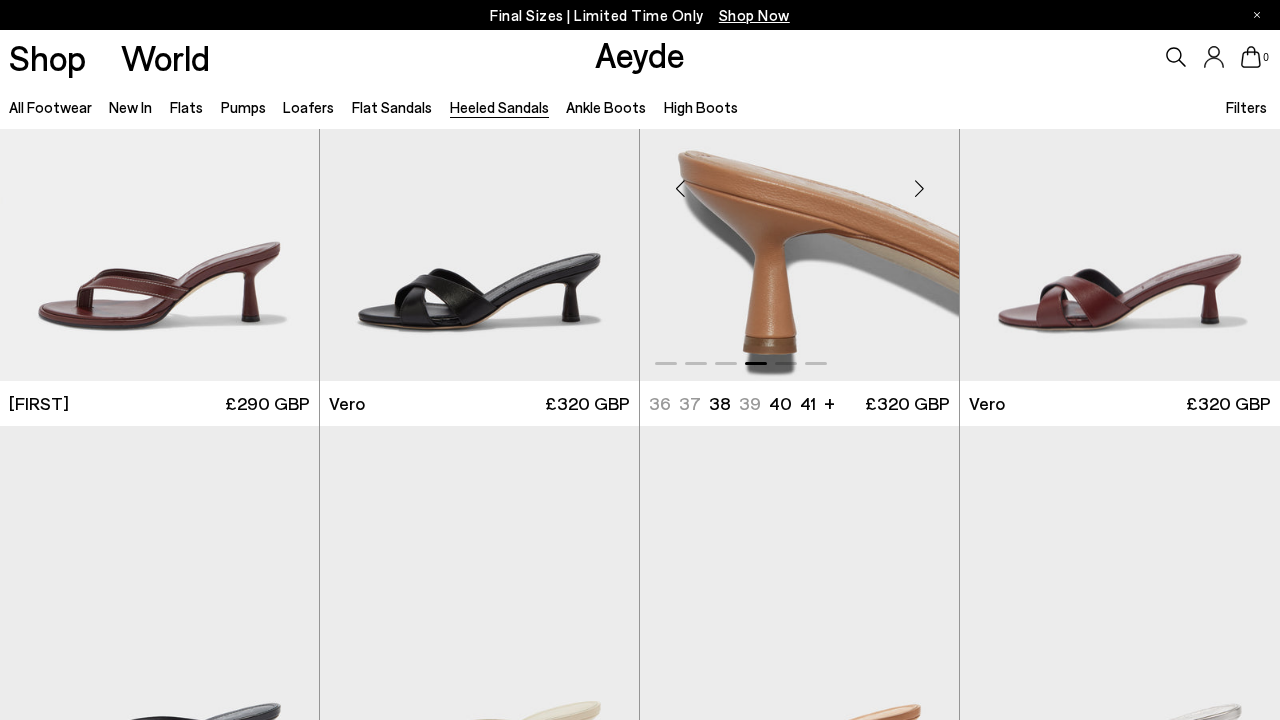 click at bounding box center (919, 189) 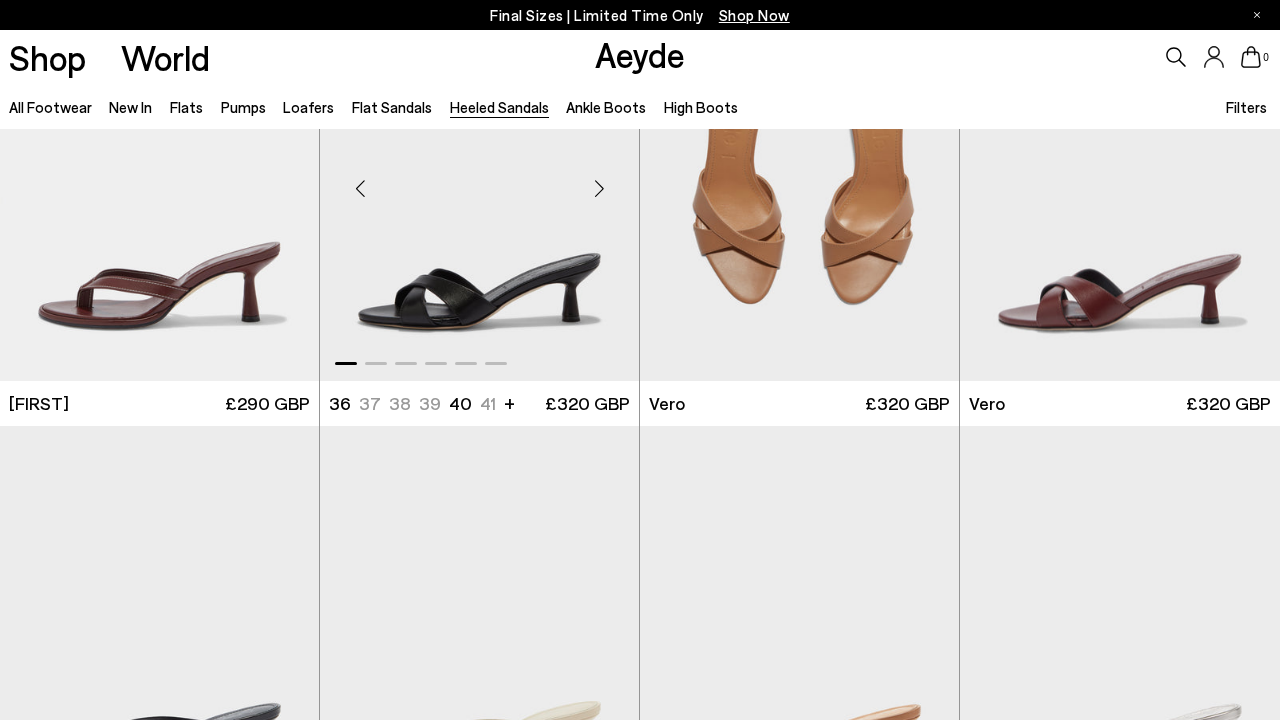click at bounding box center [599, 189] 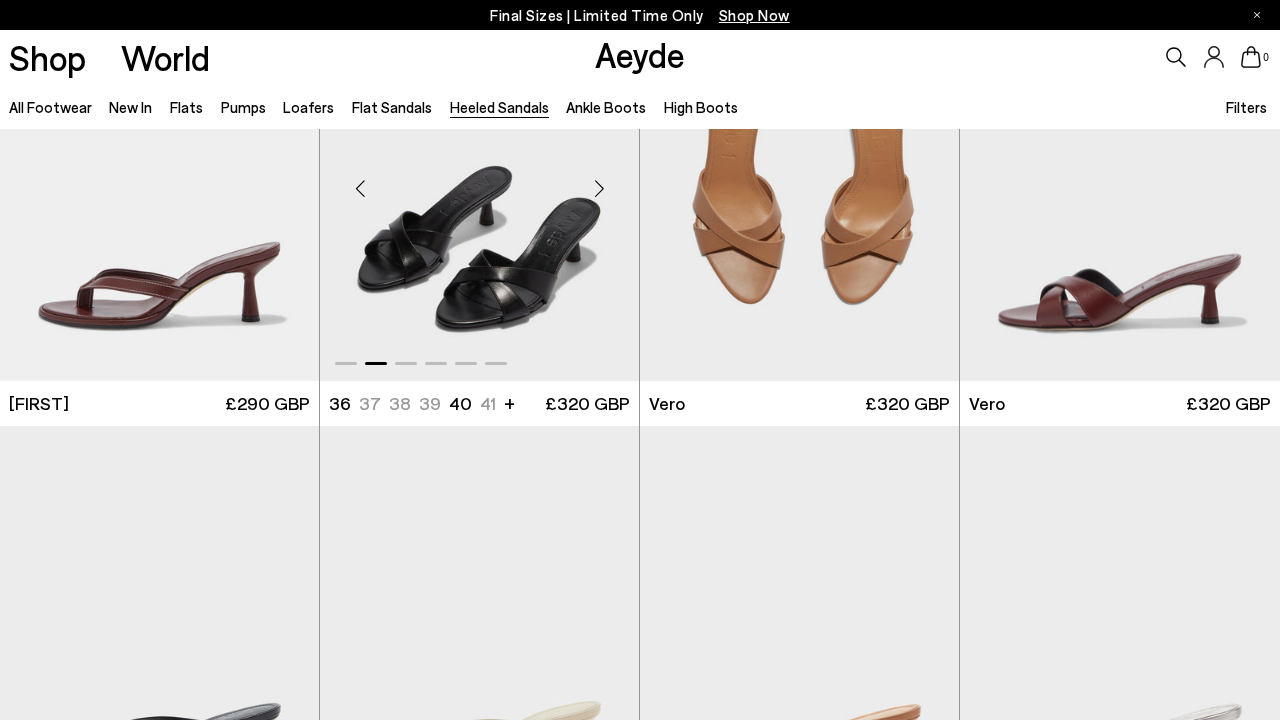 click at bounding box center (599, 189) 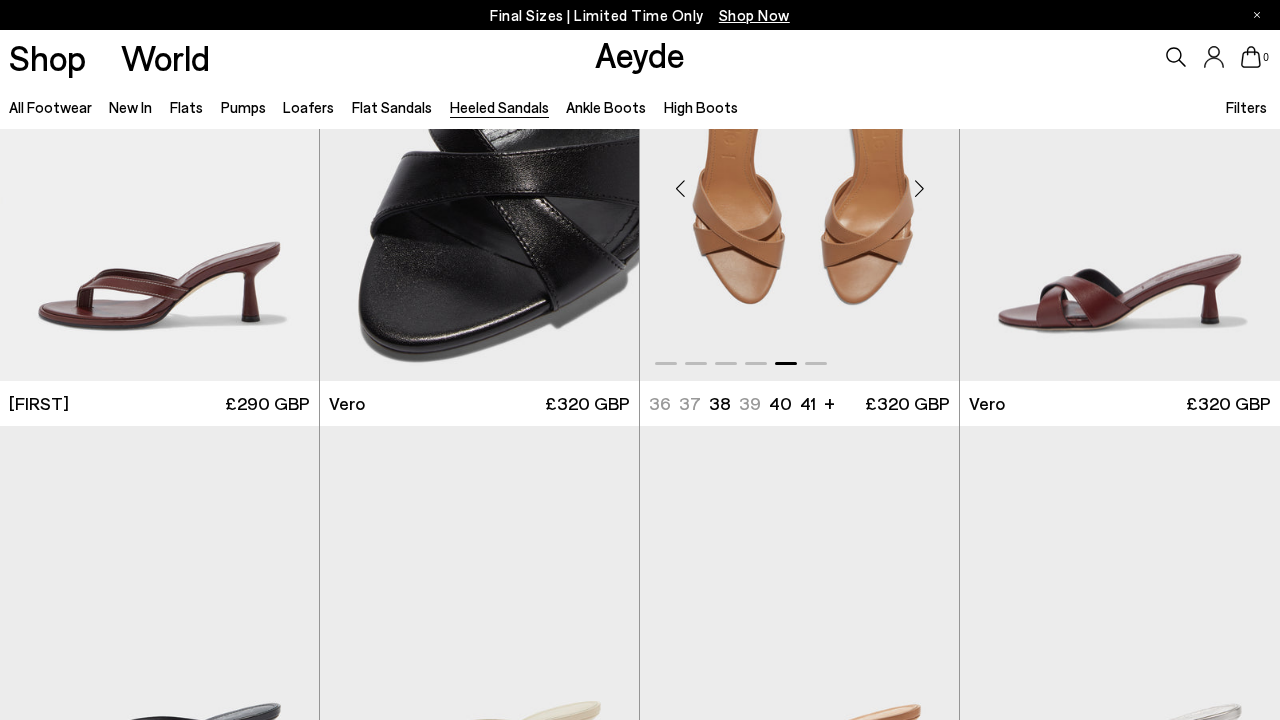 click at bounding box center [919, 189] 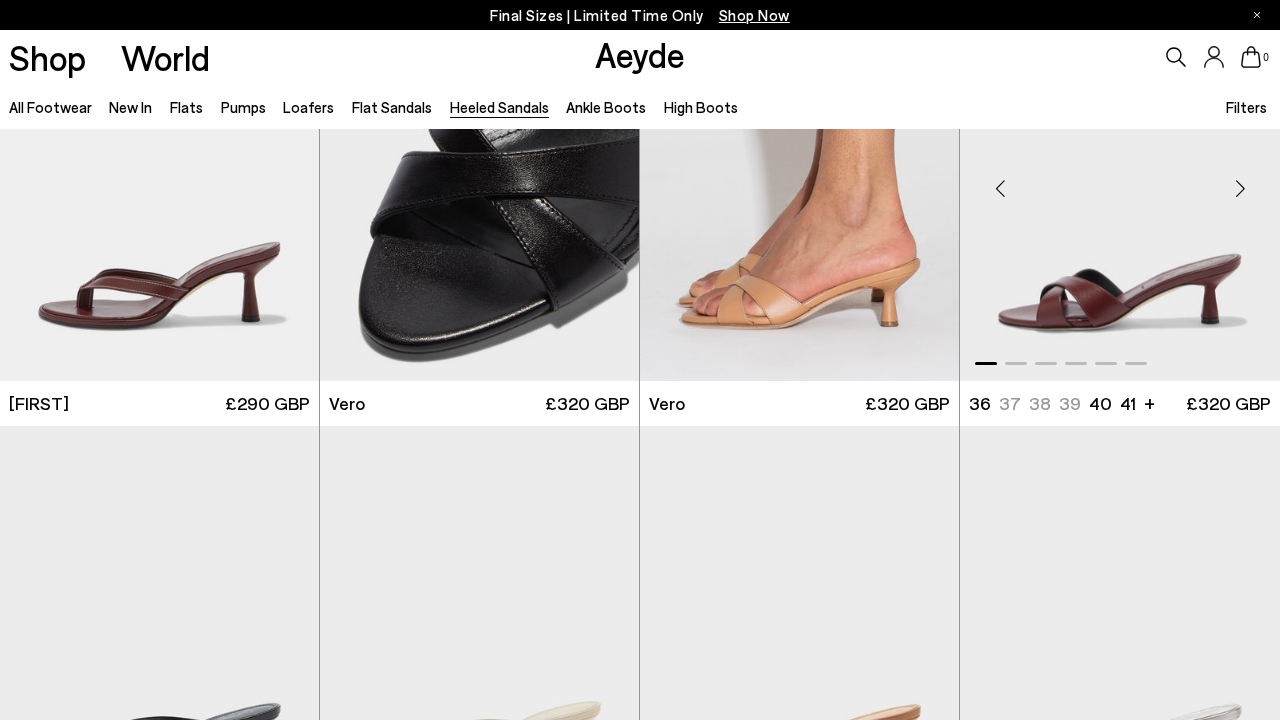 click at bounding box center [1240, 189] 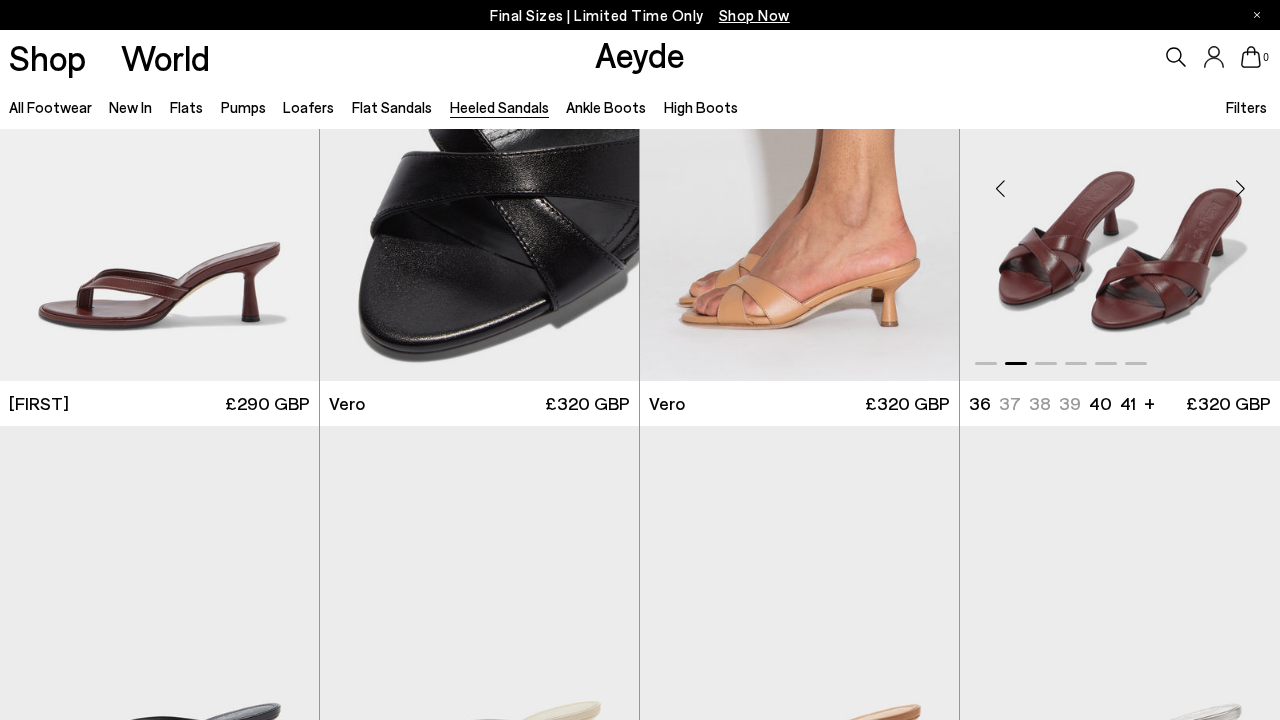click at bounding box center [1240, 189] 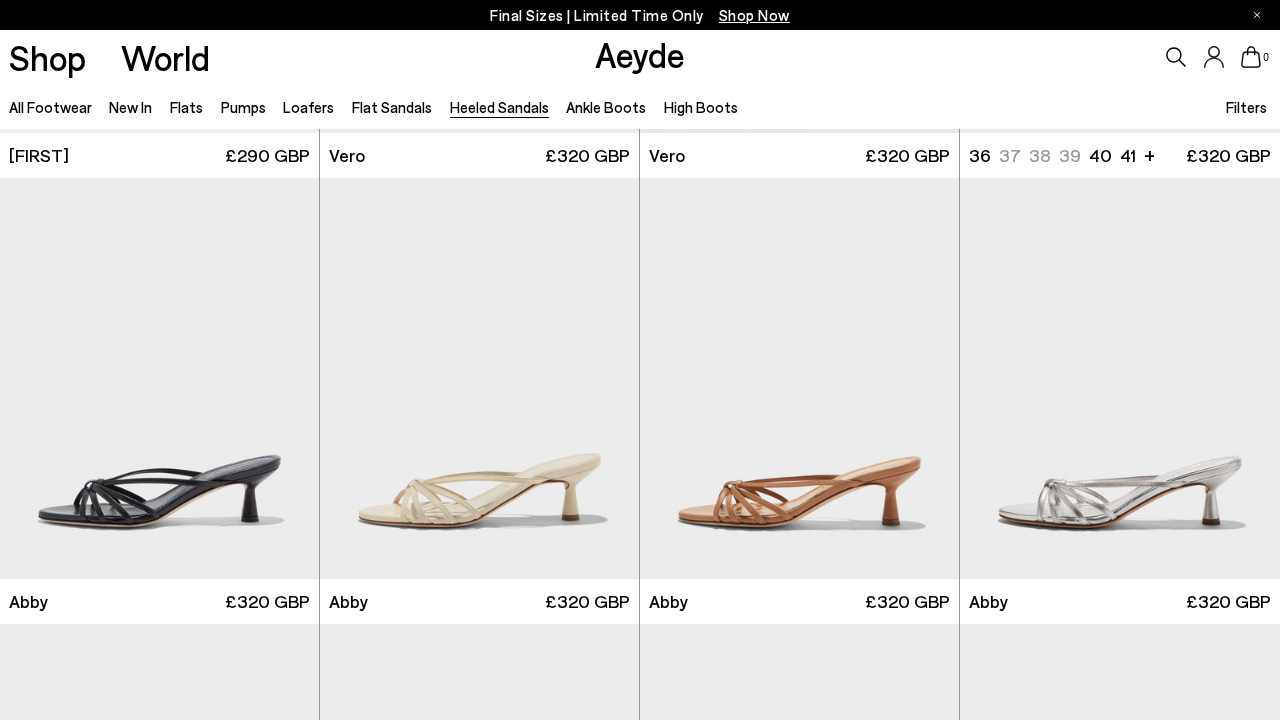 scroll, scrollTop: 1872, scrollLeft: 0, axis: vertical 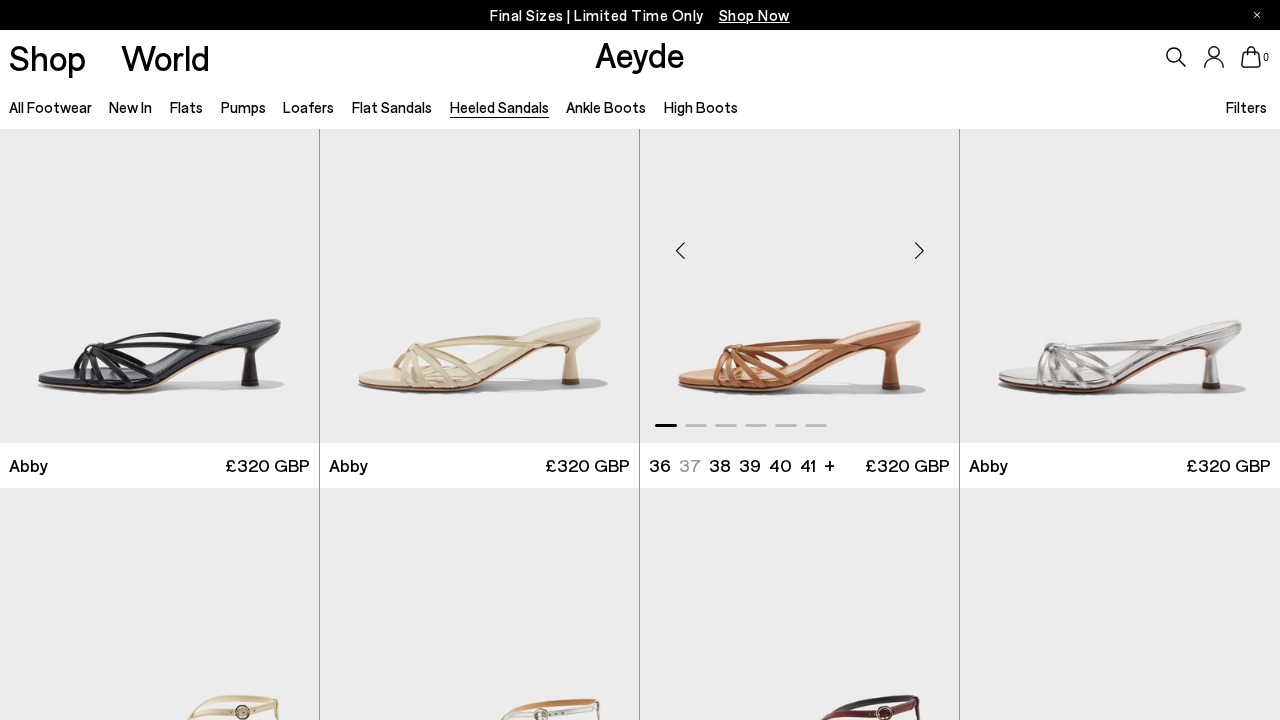 click at bounding box center [919, 251] 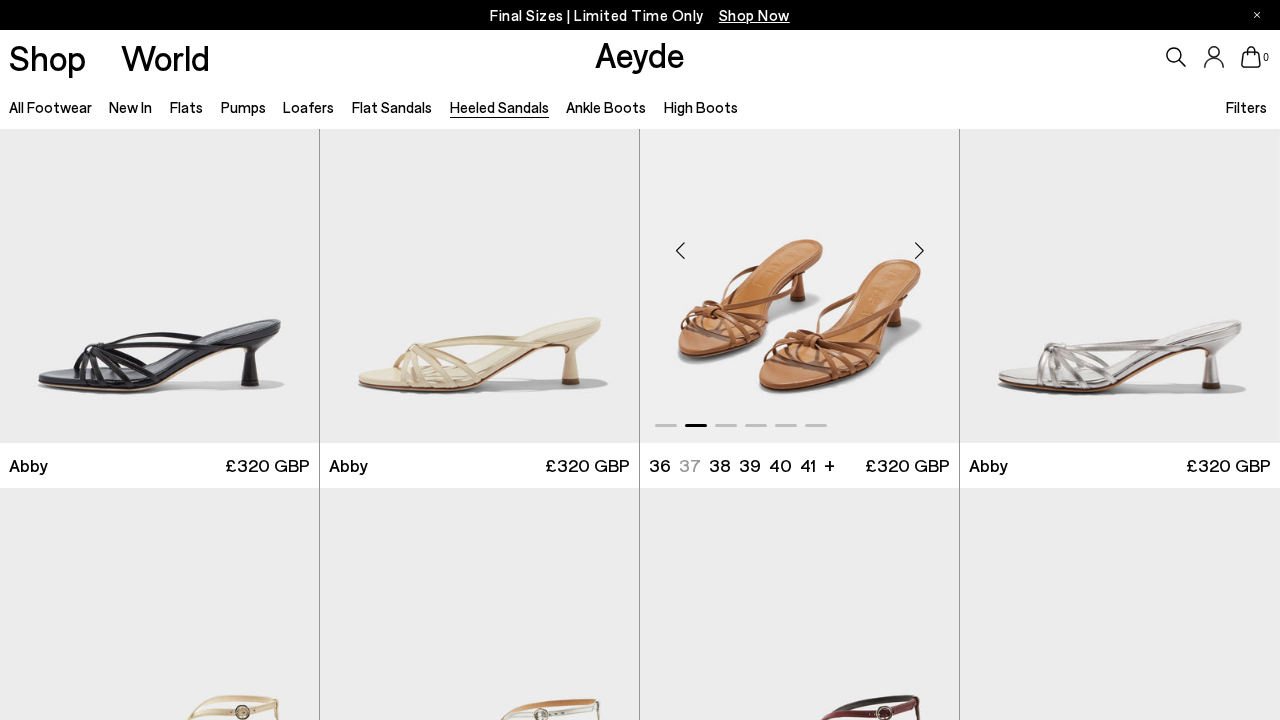 click at bounding box center [919, 251] 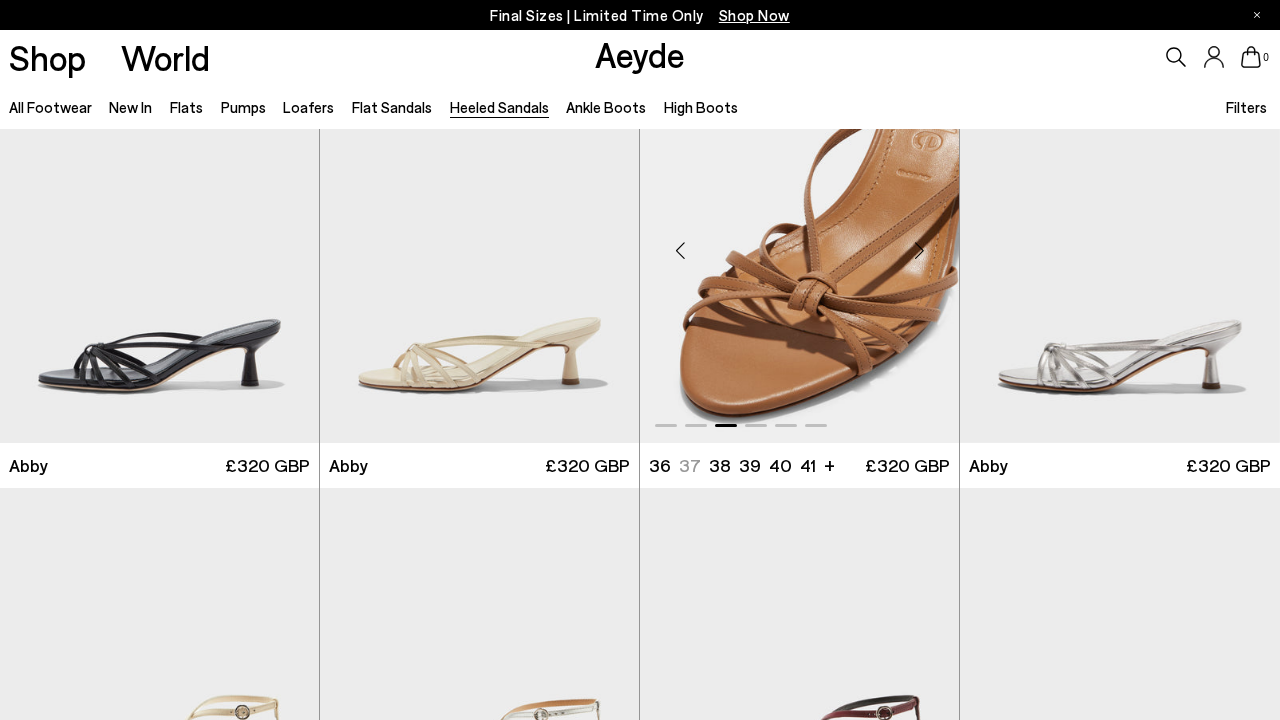 click at bounding box center (919, 251) 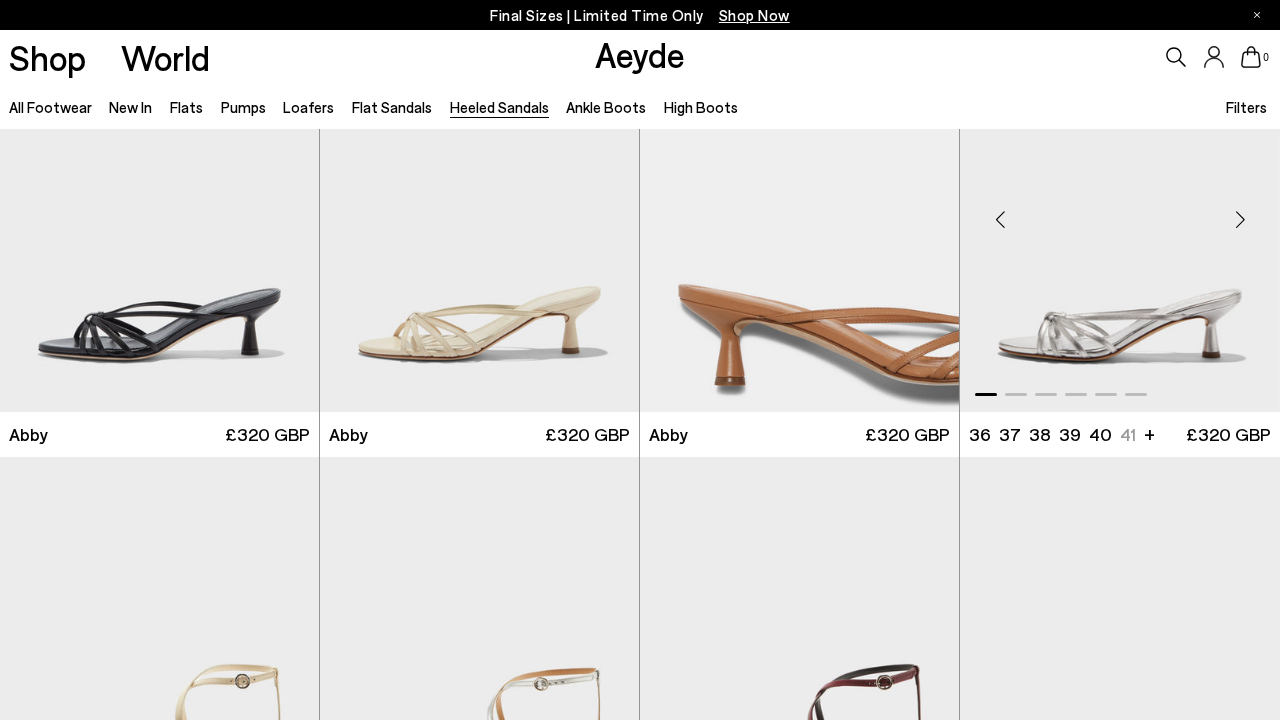 scroll, scrollTop: 1898, scrollLeft: 0, axis: vertical 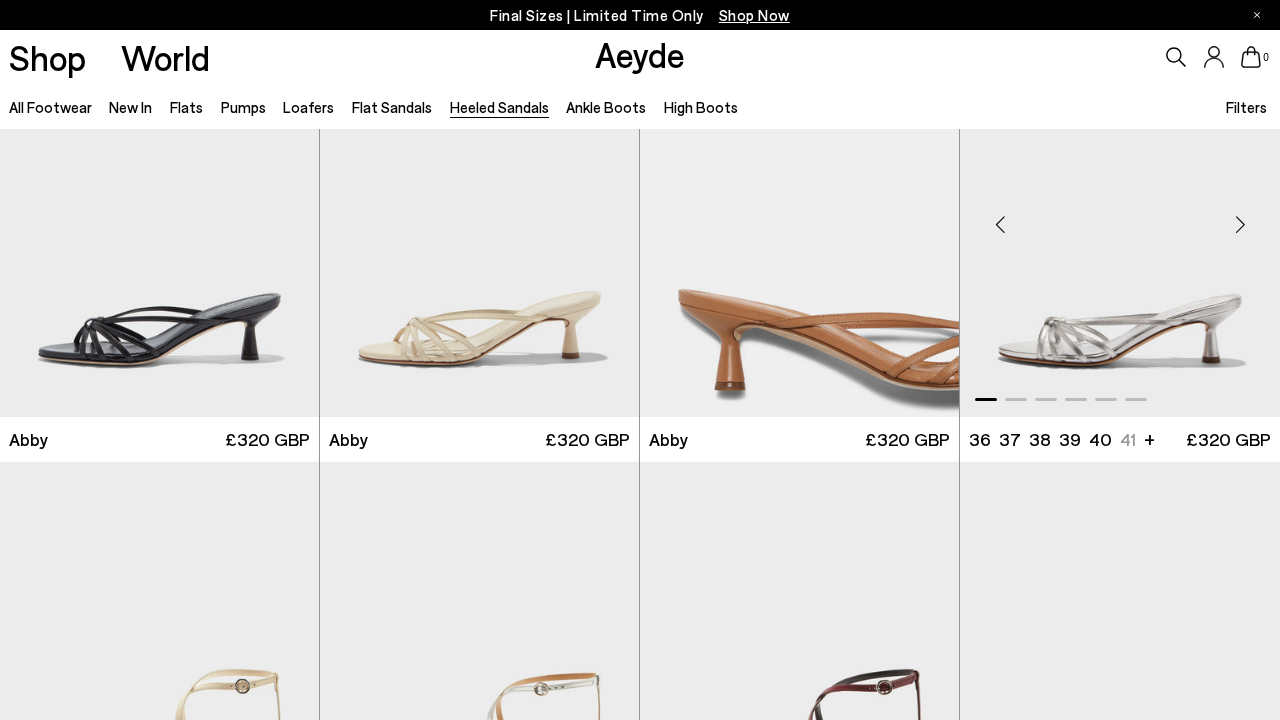 click at bounding box center (1240, 225) 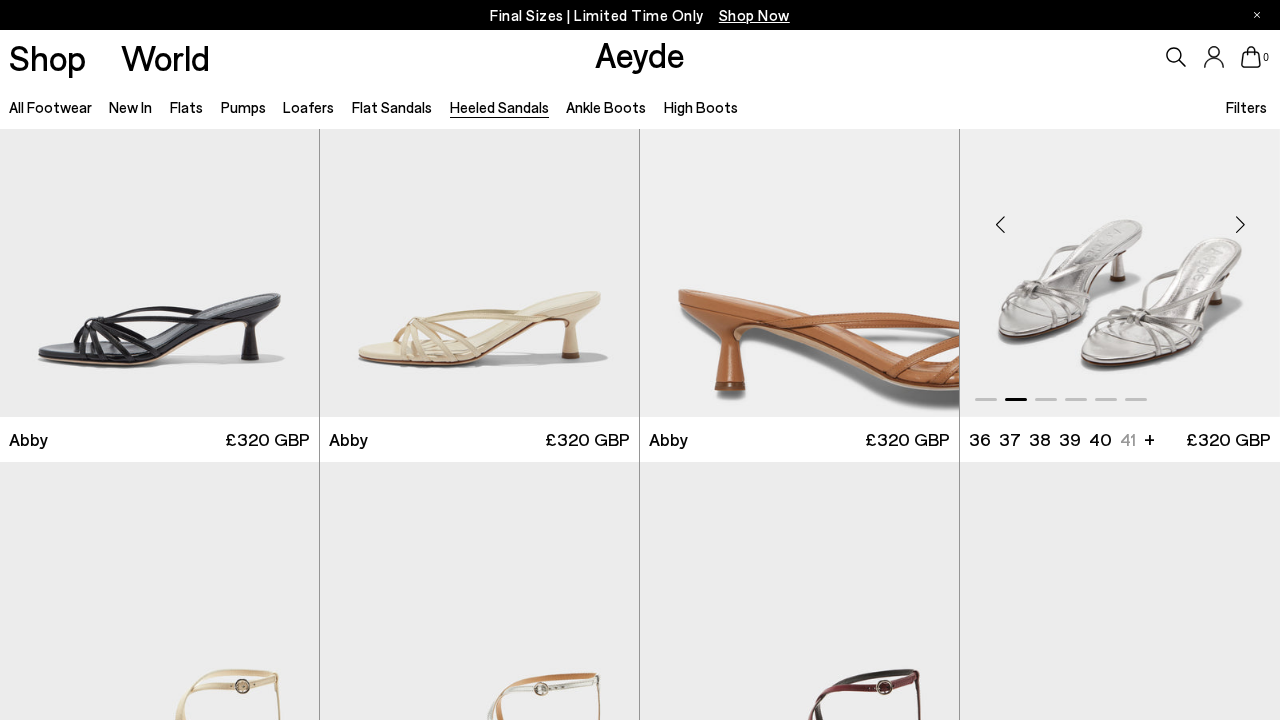 click at bounding box center [1240, 225] 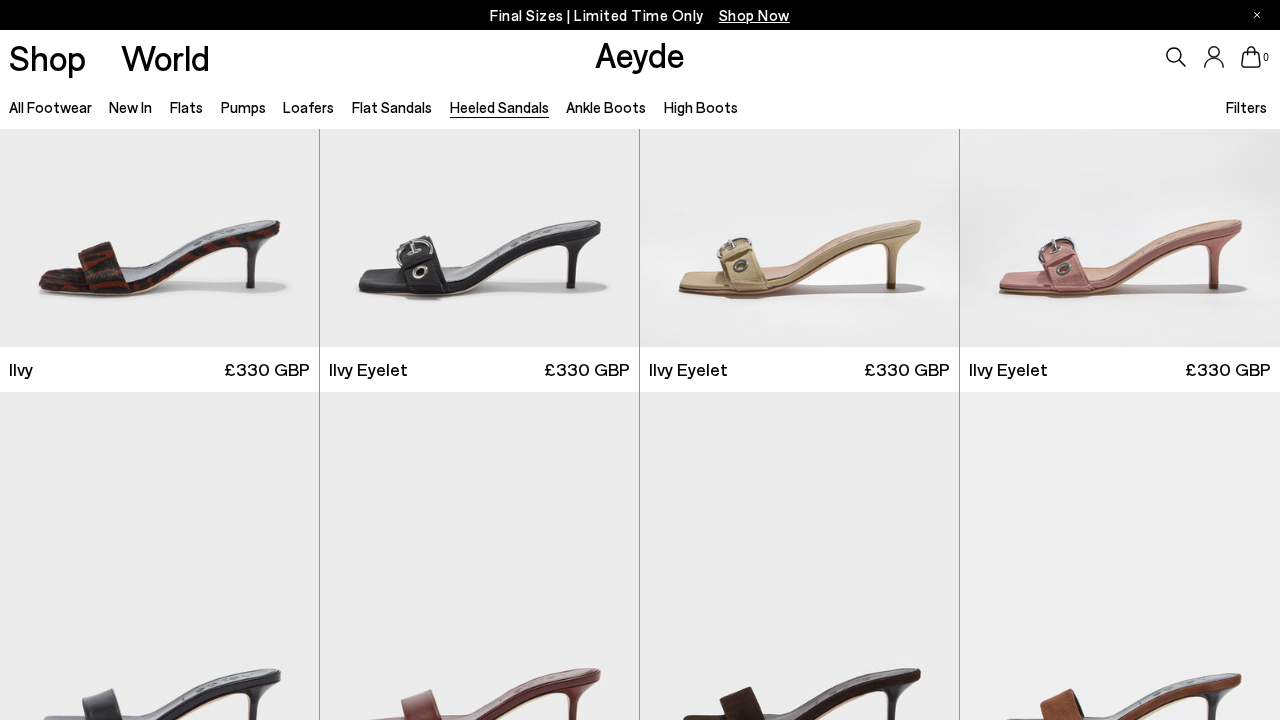 scroll, scrollTop: 2869, scrollLeft: 0, axis: vertical 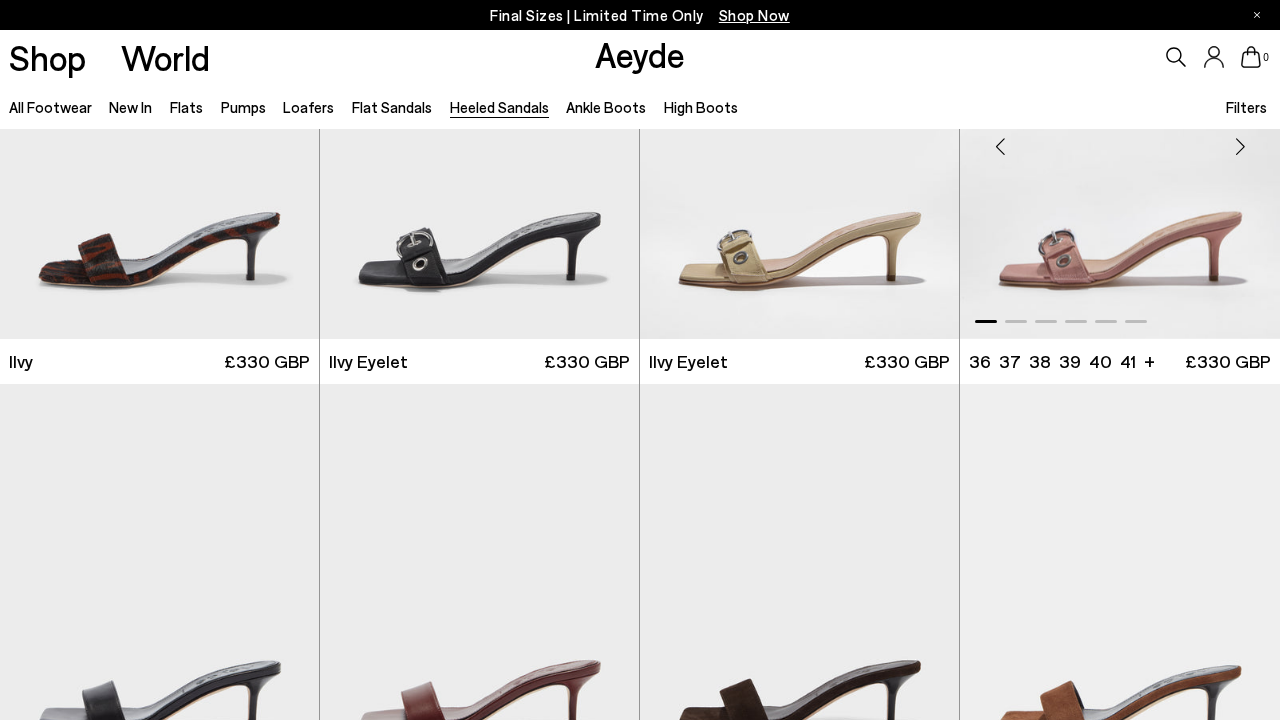 click at bounding box center (1240, 146) 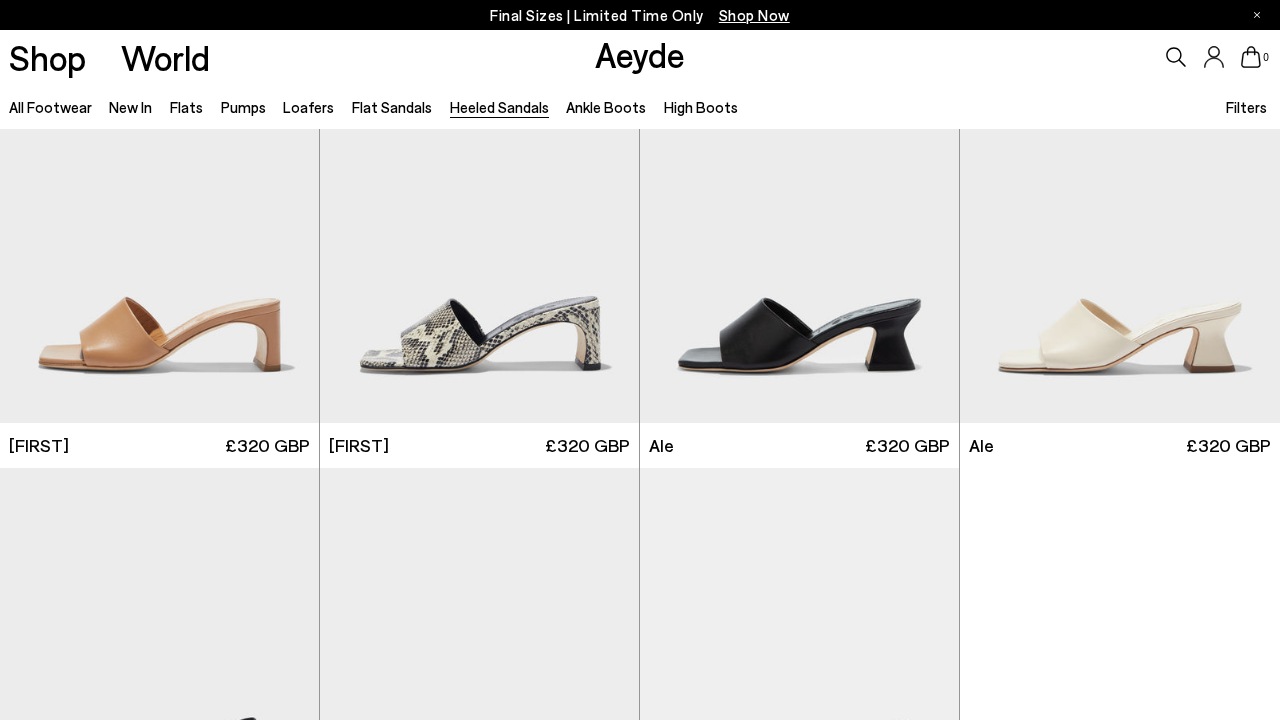 scroll, scrollTop: 3694, scrollLeft: 0, axis: vertical 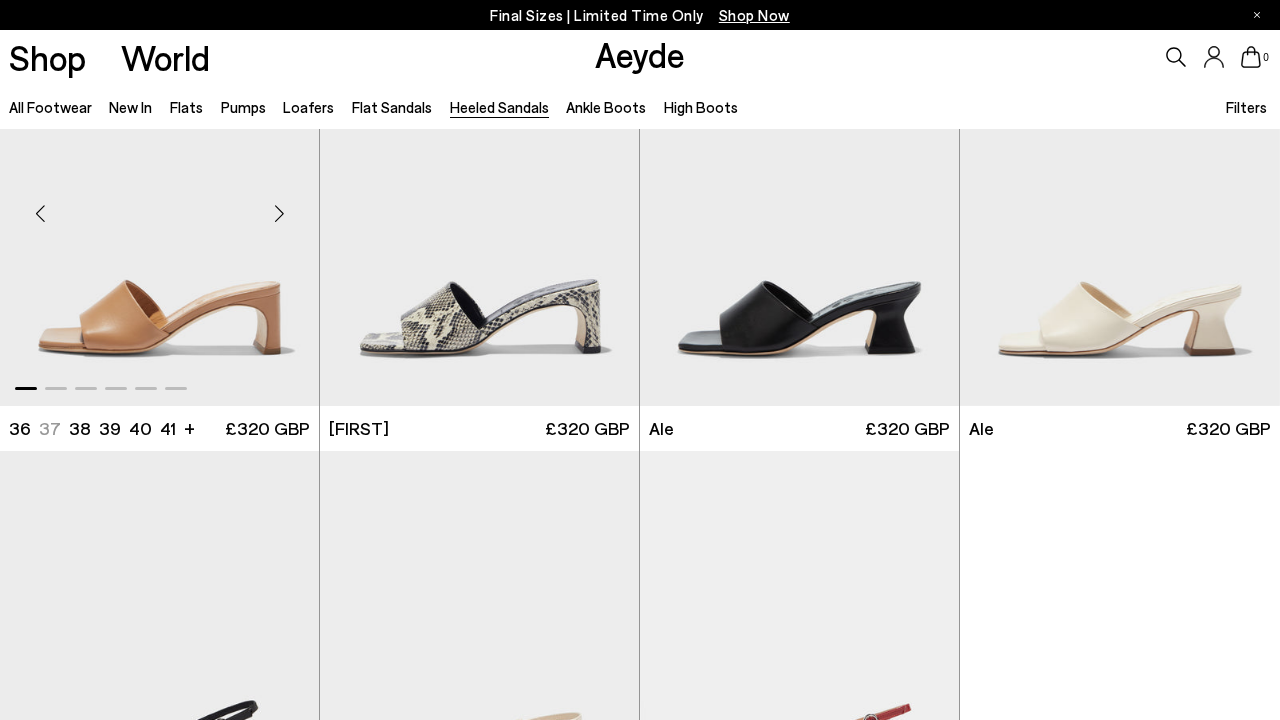 click at bounding box center [279, 214] 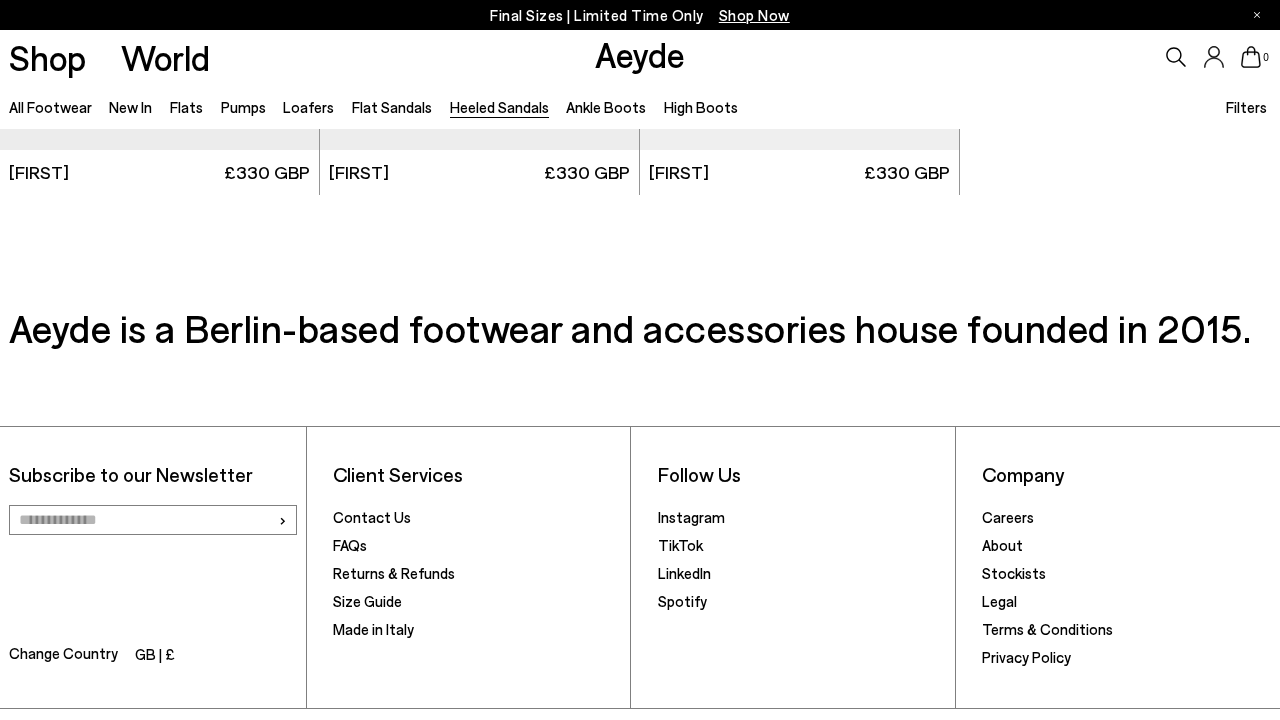 scroll, scrollTop: 4408, scrollLeft: 0, axis: vertical 